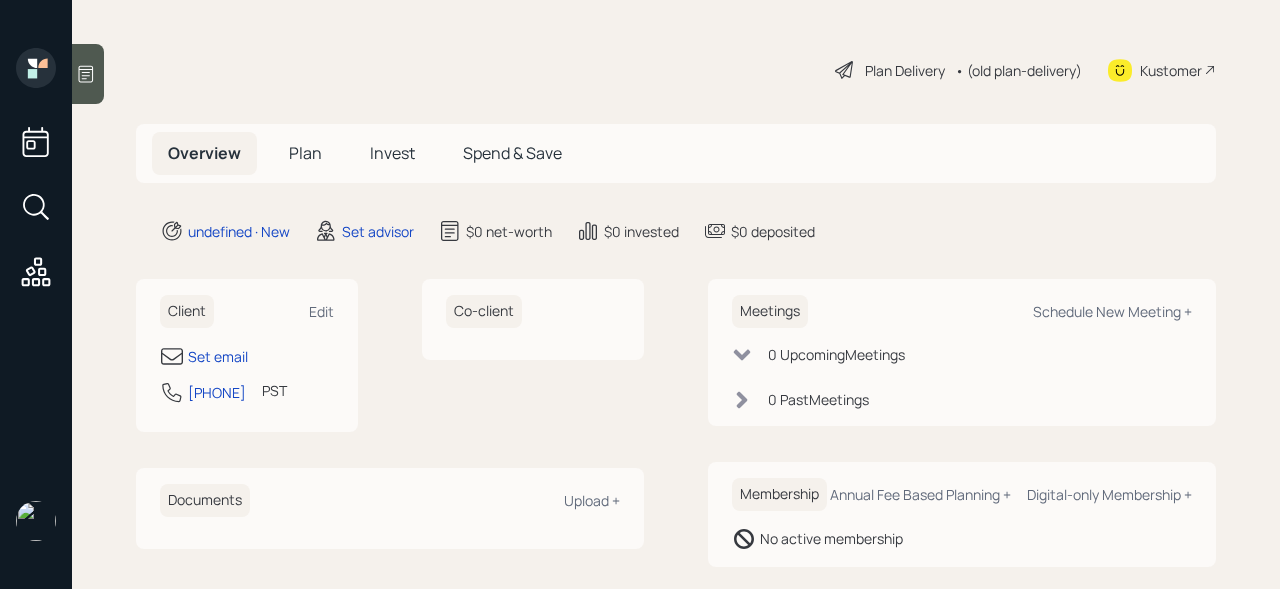 scroll, scrollTop: 0, scrollLeft: 0, axis: both 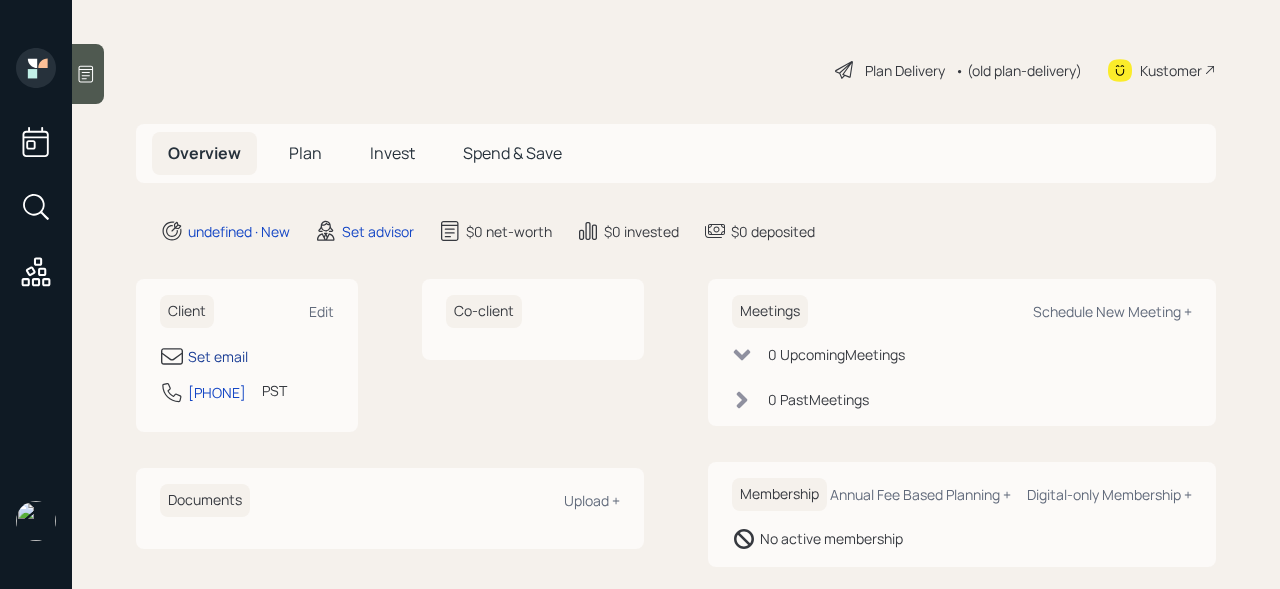 click on "Set email" at bounding box center (218, 356) 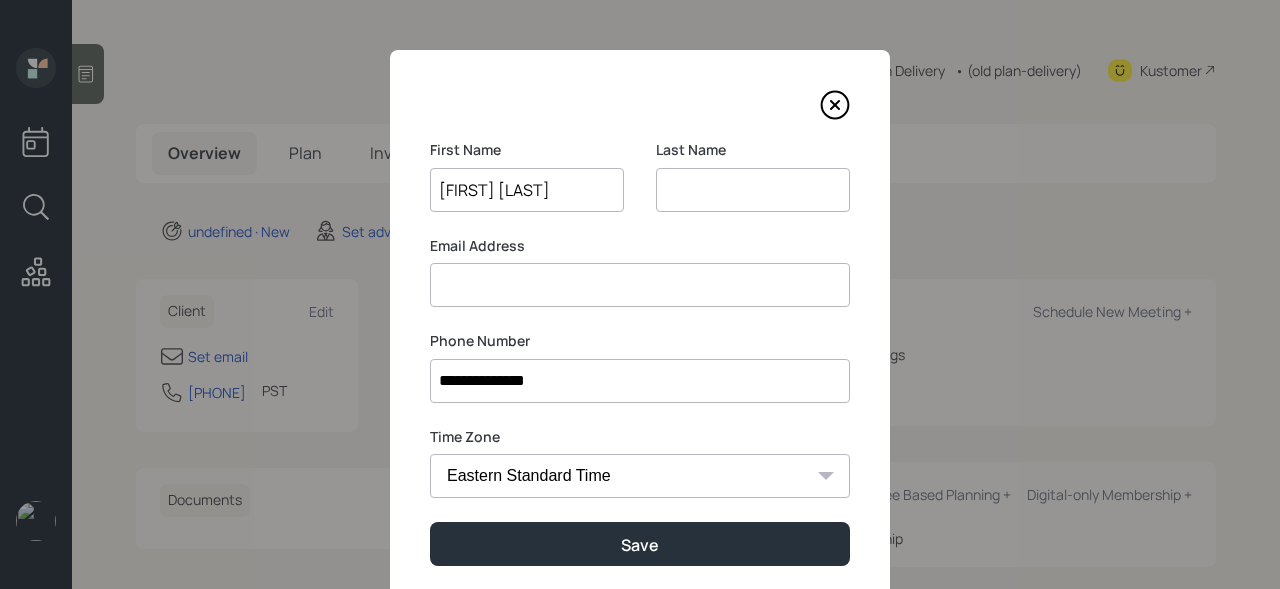 type on "[FIRST] [LAST]" 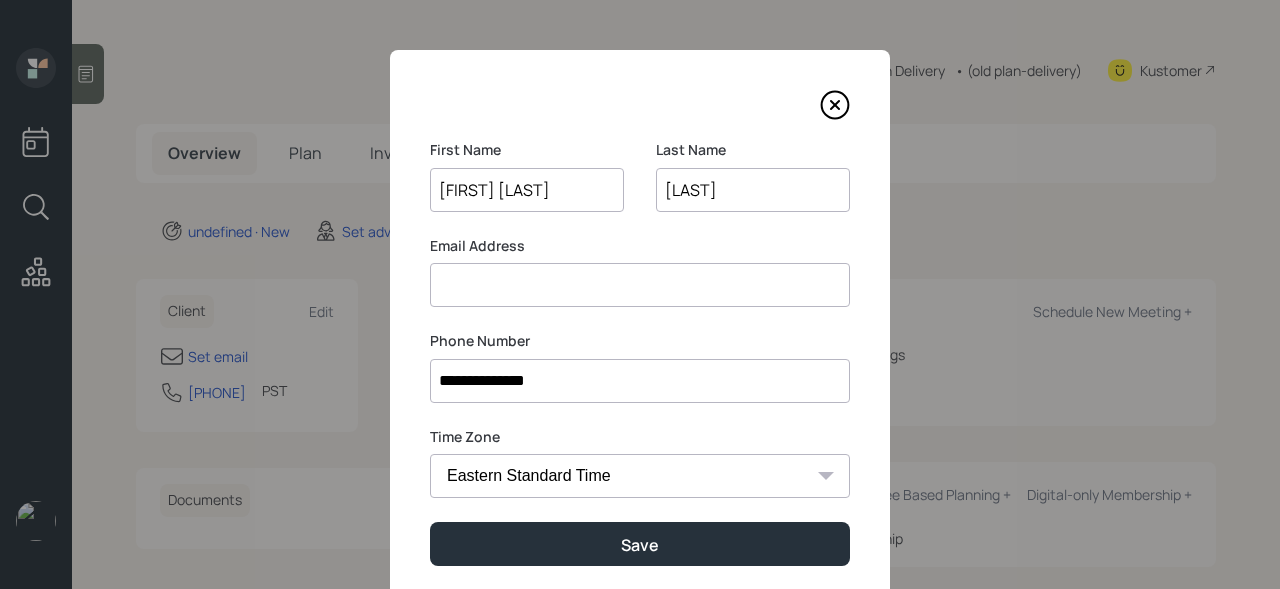 type on "[LAST]" 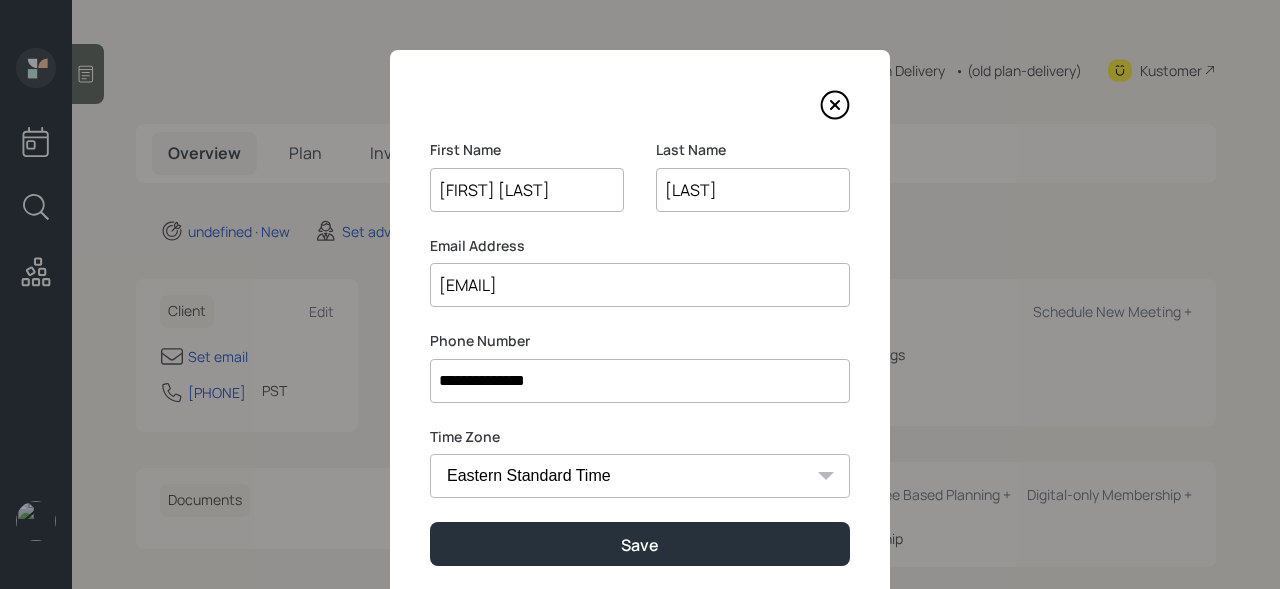 type on "[EMAIL]" 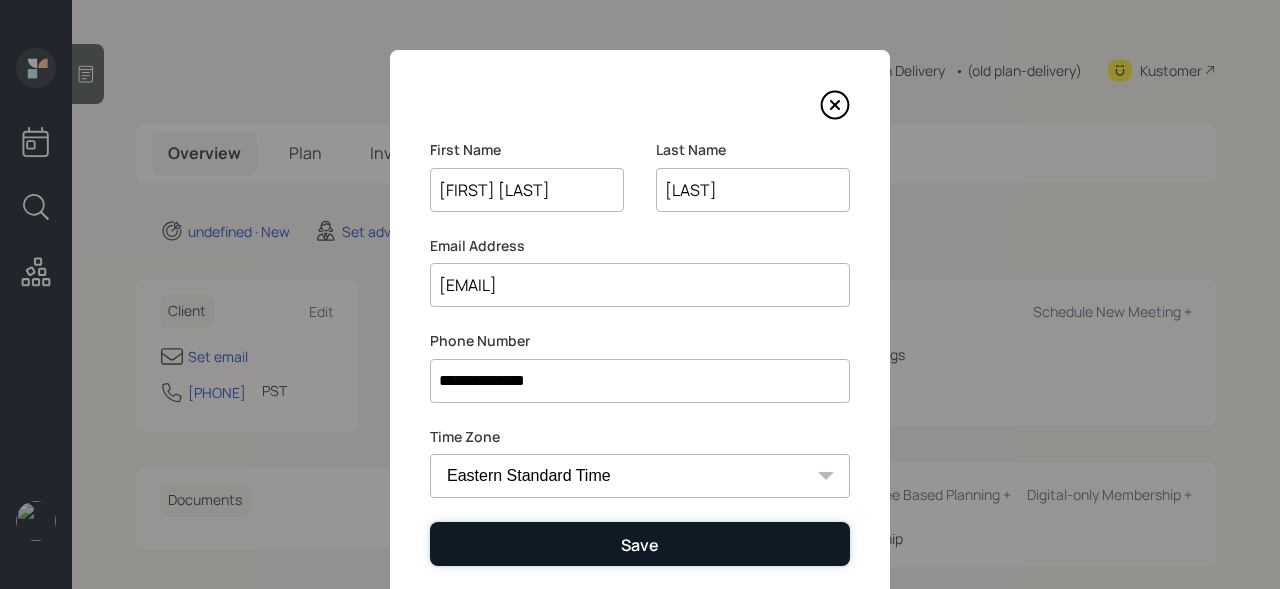 click on "Save" at bounding box center (640, 543) 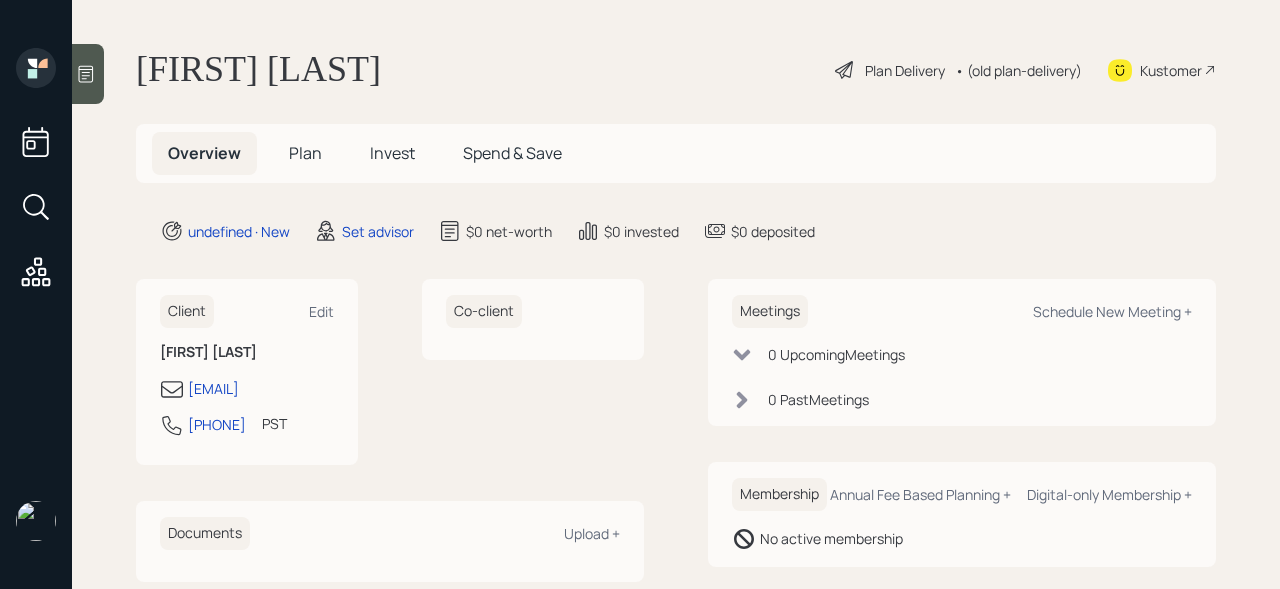 click at bounding box center [86, 74] 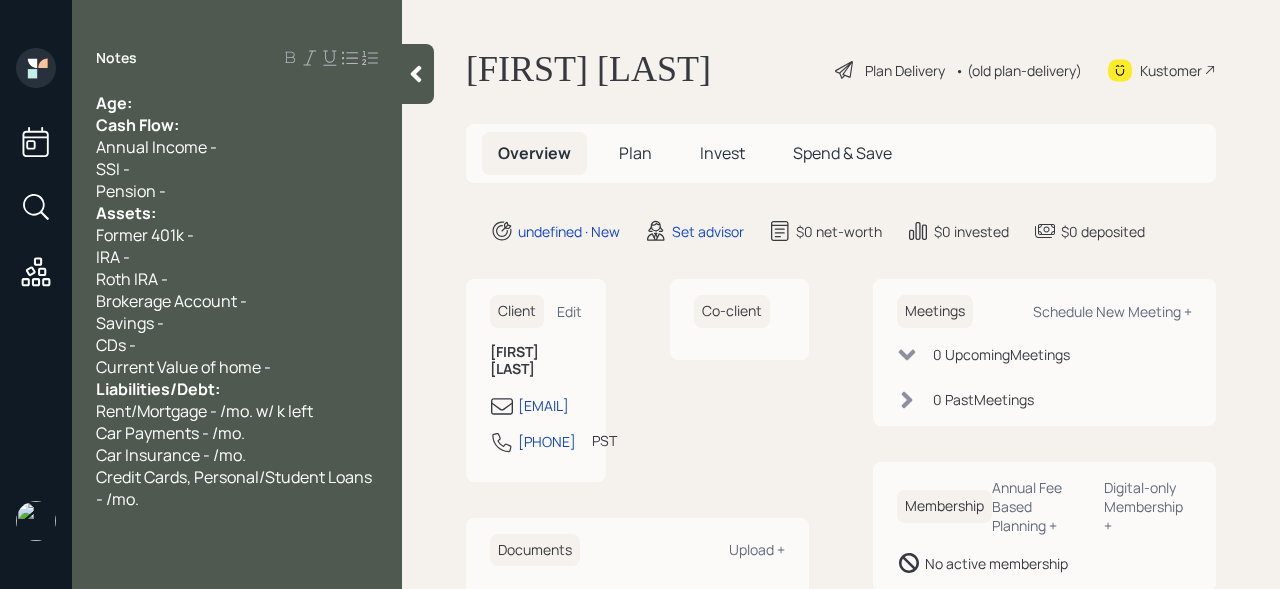 click on "Age:" at bounding box center [237, 103] 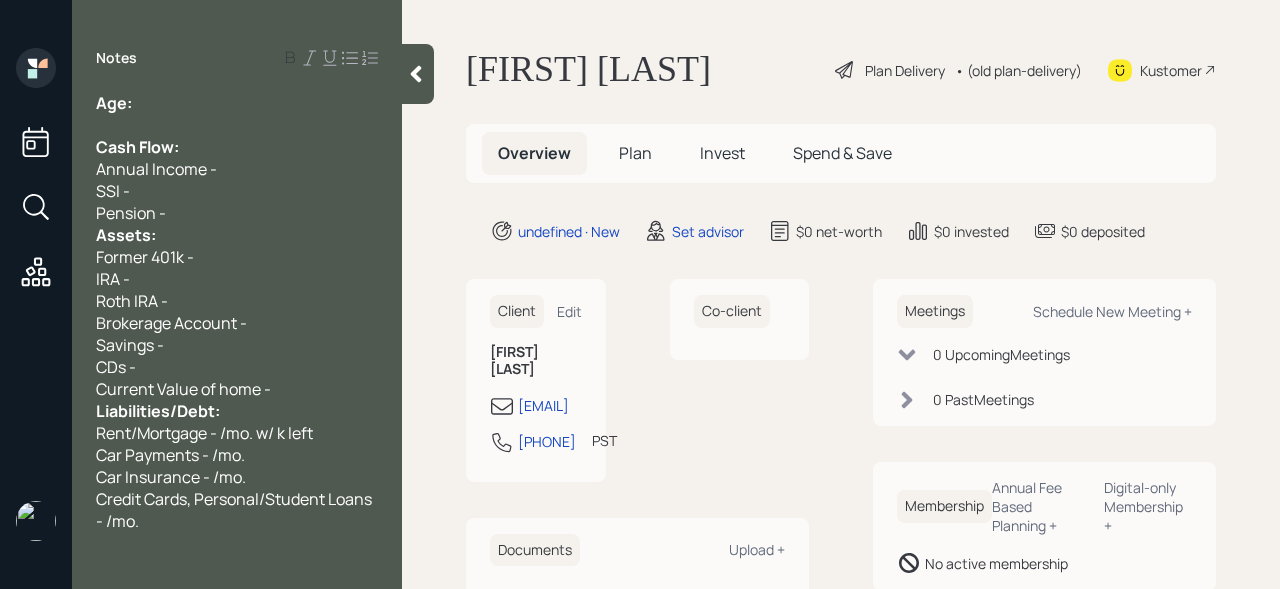 click on "Pension -" at bounding box center [237, 103] 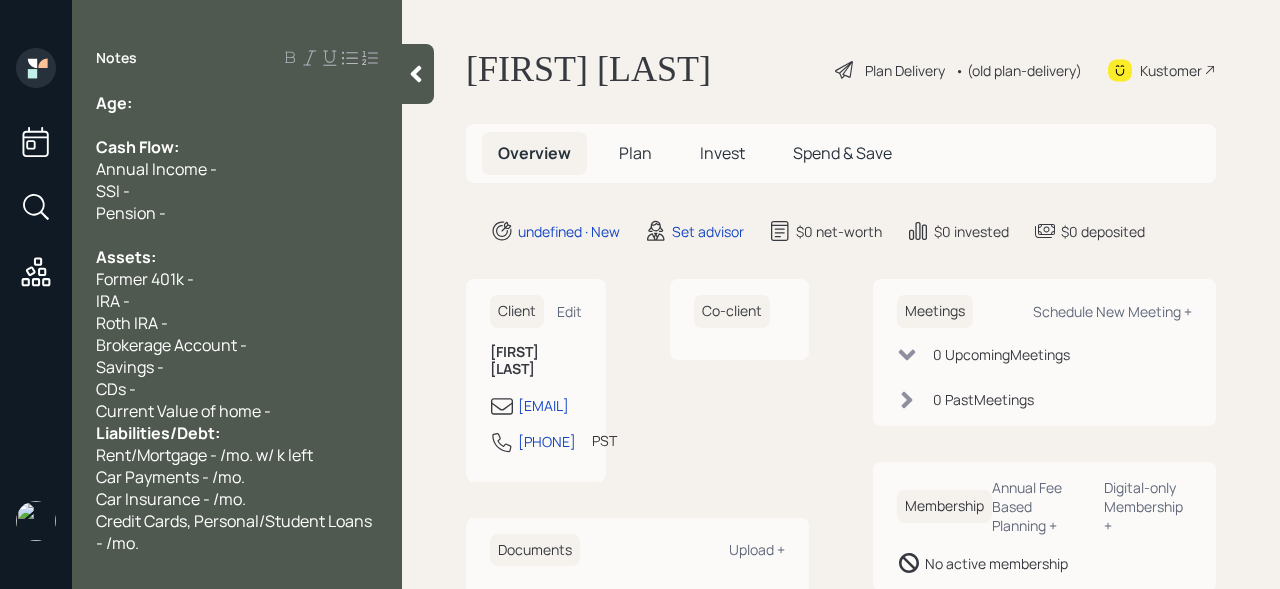 click on "Current Value of home -" at bounding box center [237, 103] 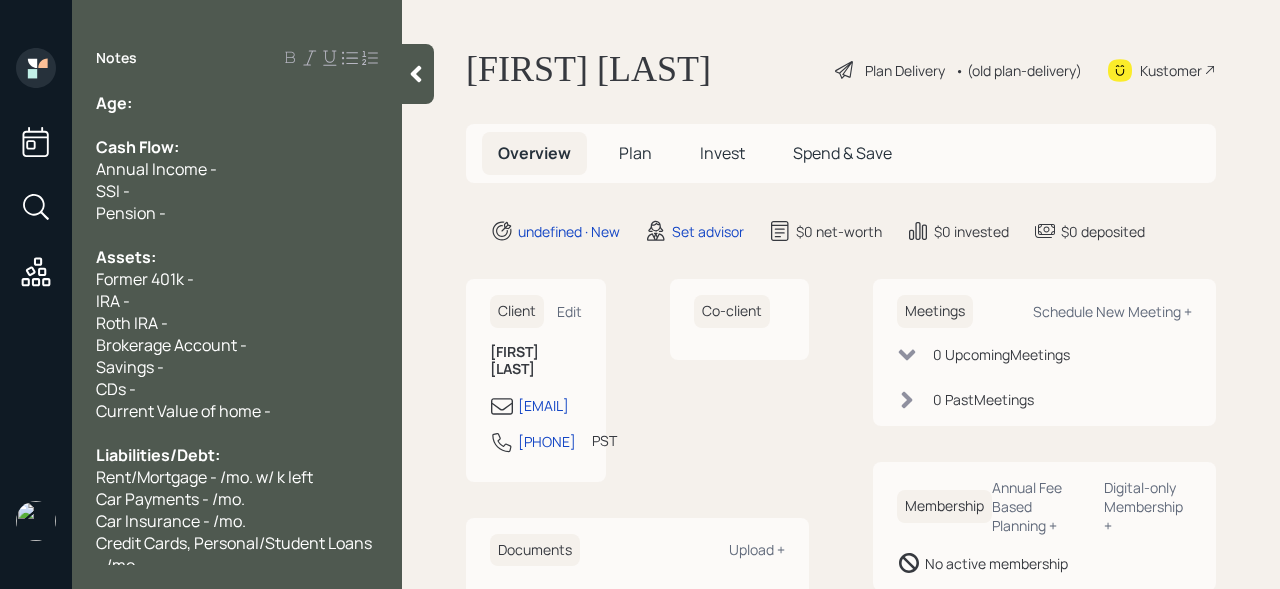 click at bounding box center (237, 103) 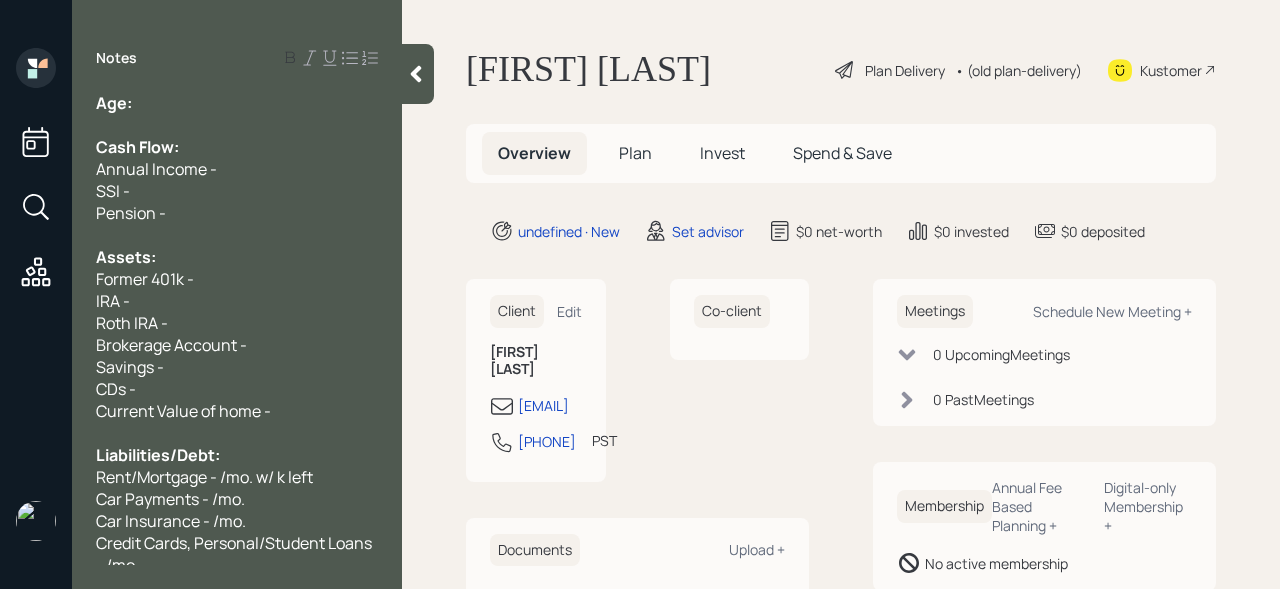 click on "Age:" at bounding box center (237, 103) 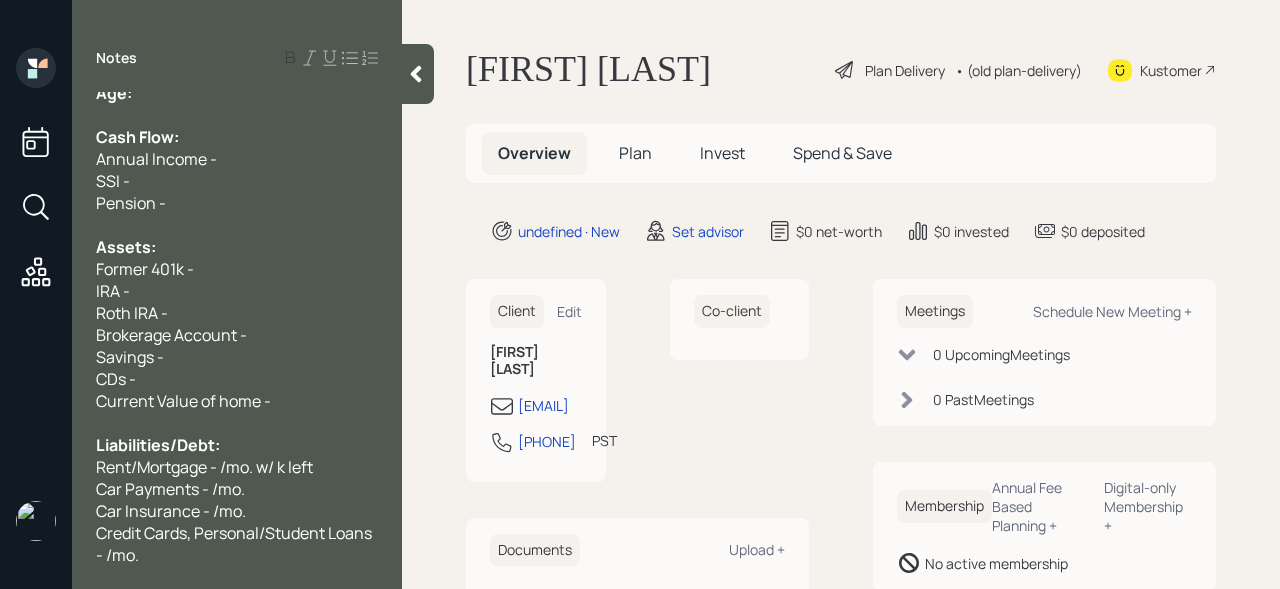 click on "Current Value of home -" at bounding box center (237, 93) 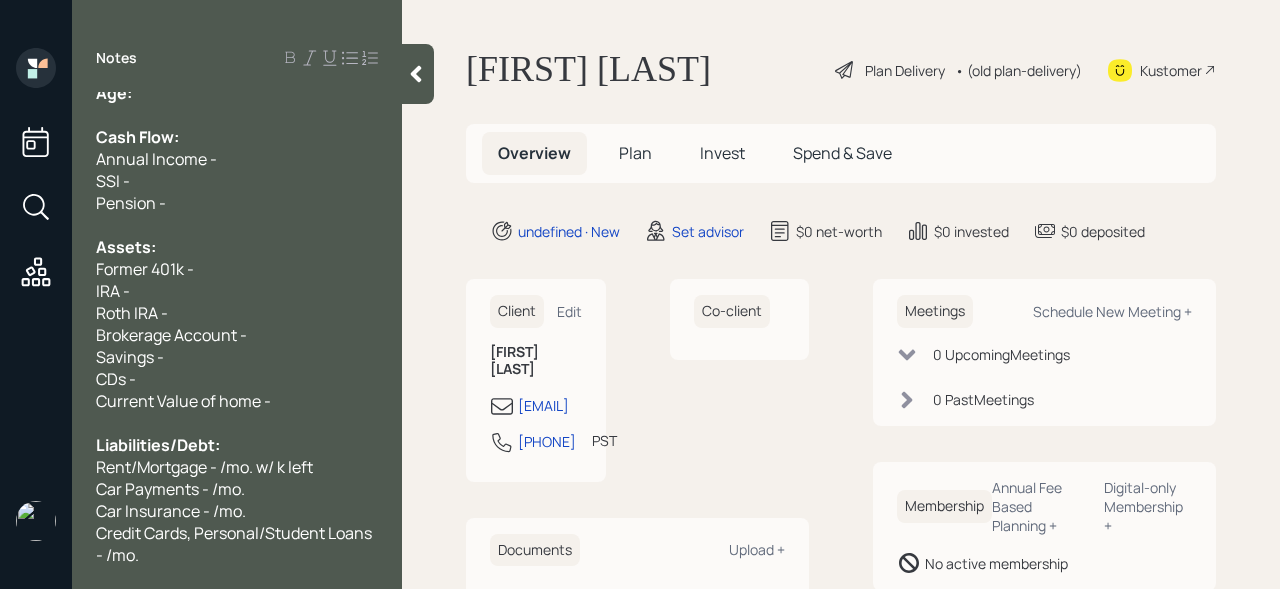 scroll, scrollTop: 0, scrollLeft: 0, axis: both 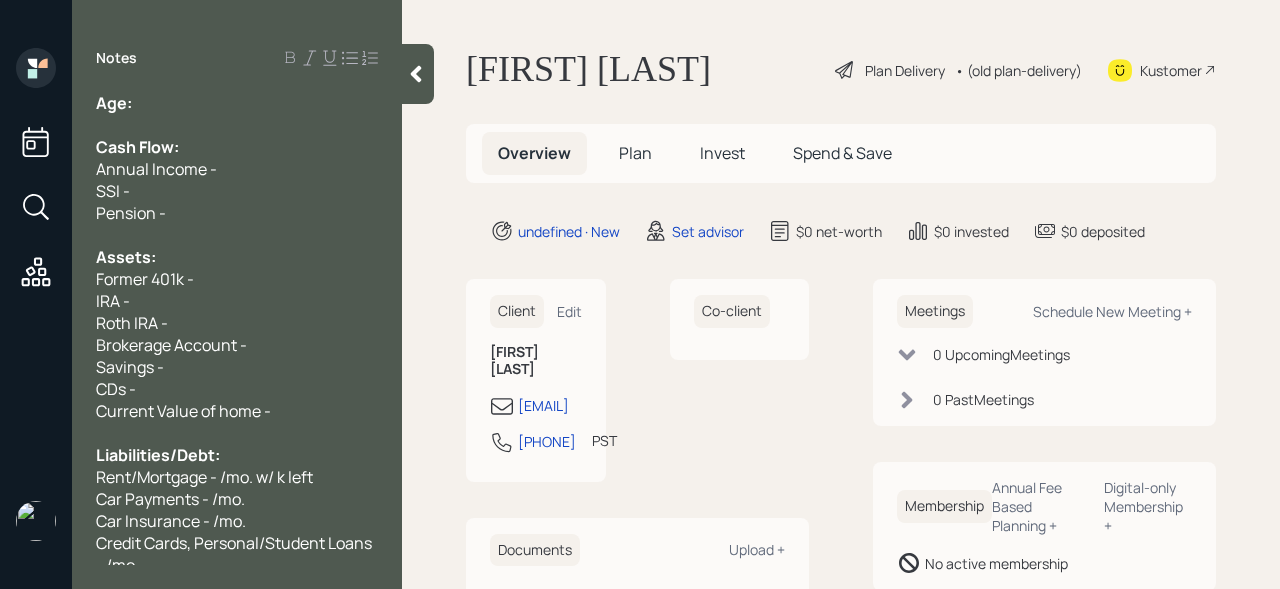 click on "Notes Age:  Cash Flow: Annual Income - SSI - Pension - Assets: Former 401k - IRA - Roth IRA - Brokerage Account - Savings - CDs - Current Value of home - Liabilities/Debt: Rent/Mortgage - /mo. w/ k left Car Payments - /mo. Car Insurance - /mo. Credit Cards, Personal/Student Loans - /mo." at bounding box center [237, 306] 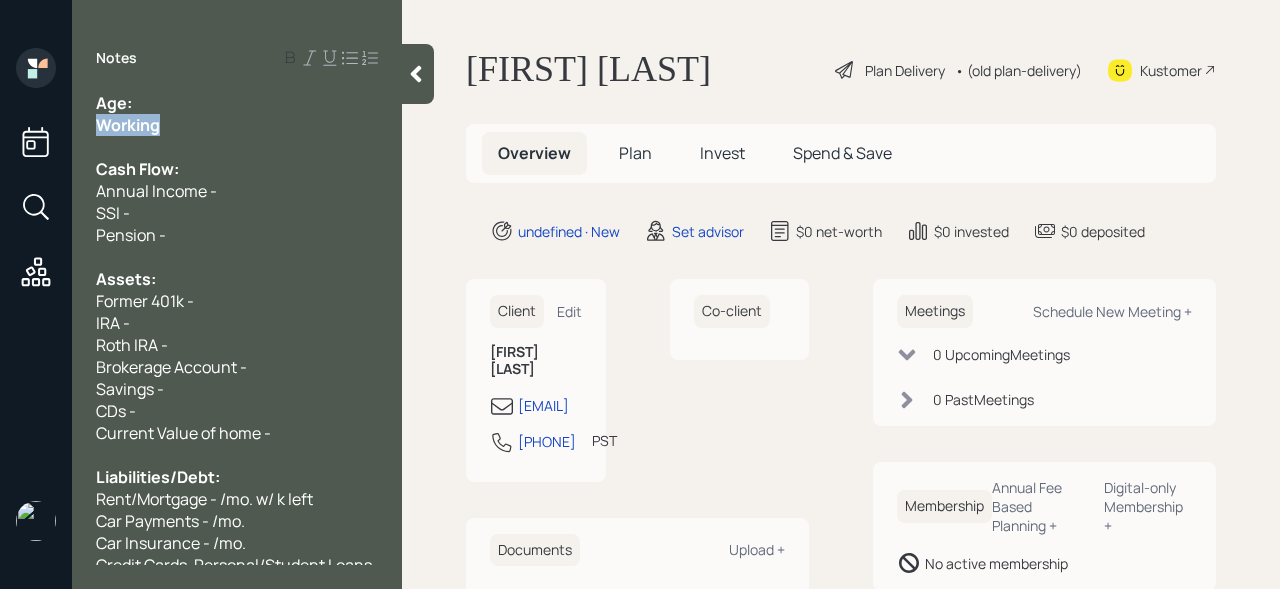 drag, startPoint x: 143, startPoint y: 121, endPoint x: 3, endPoint y: 121, distance: 140 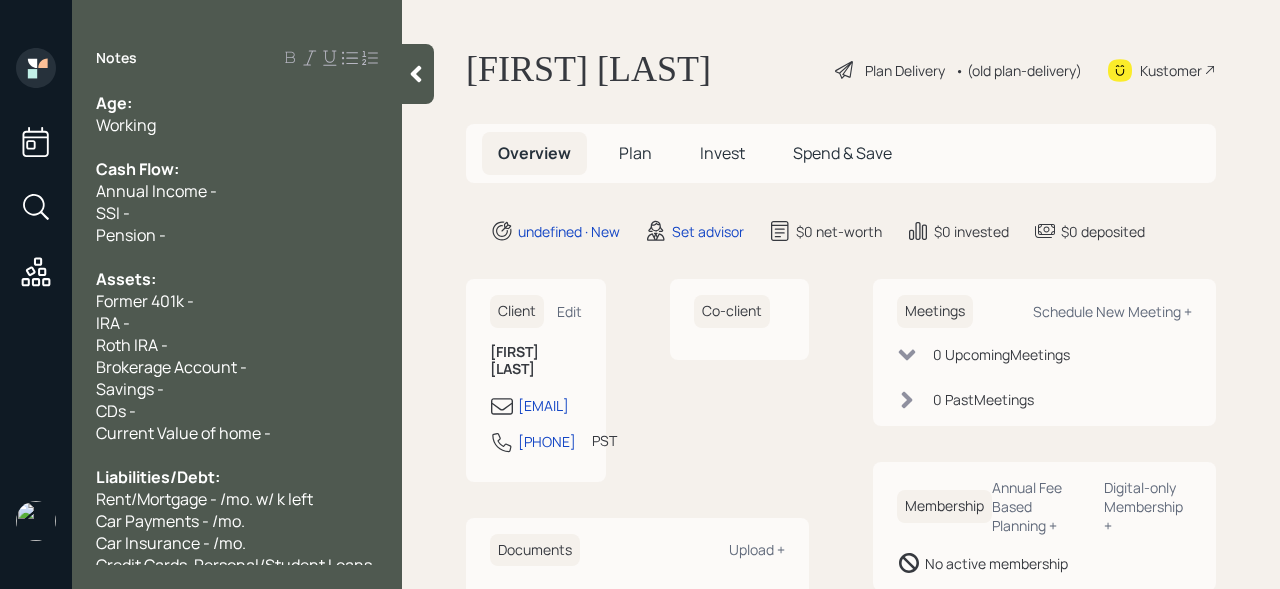 click on "Age:" at bounding box center [237, 103] 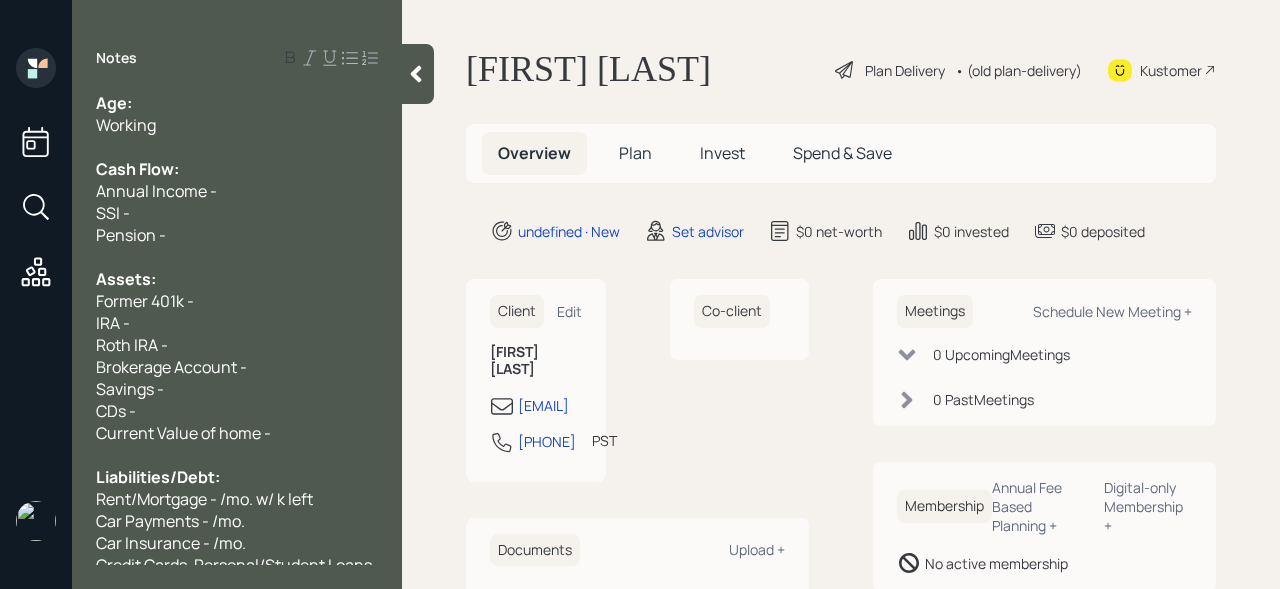 click on "Working" at bounding box center (237, 103) 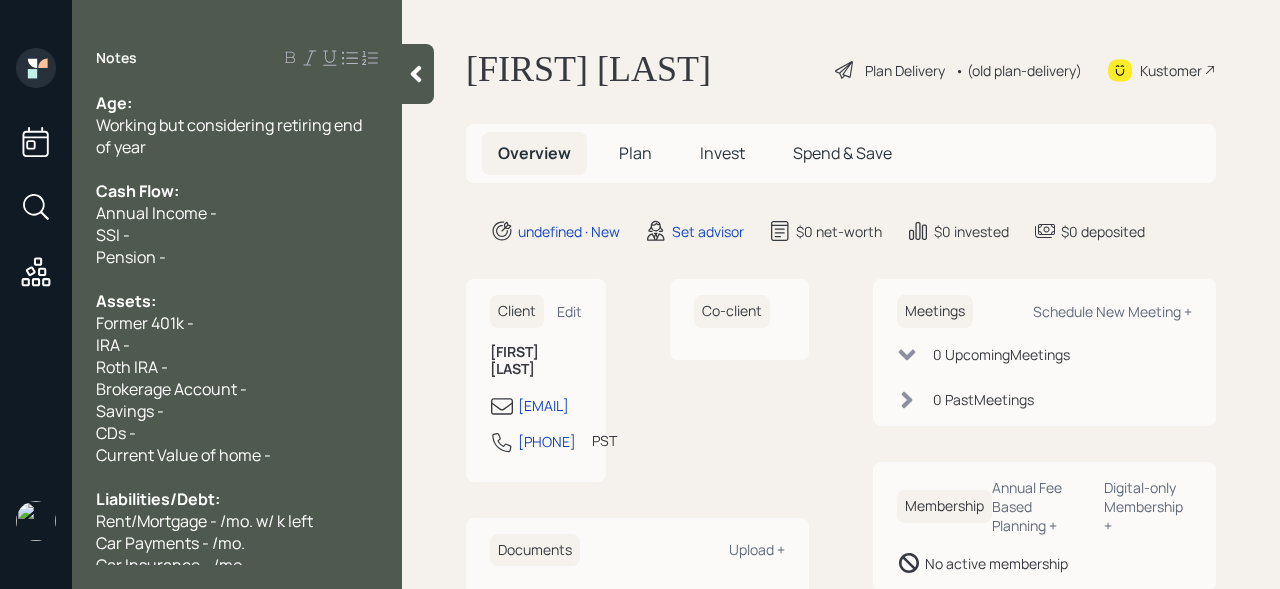 click on "Age:" at bounding box center (237, 103) 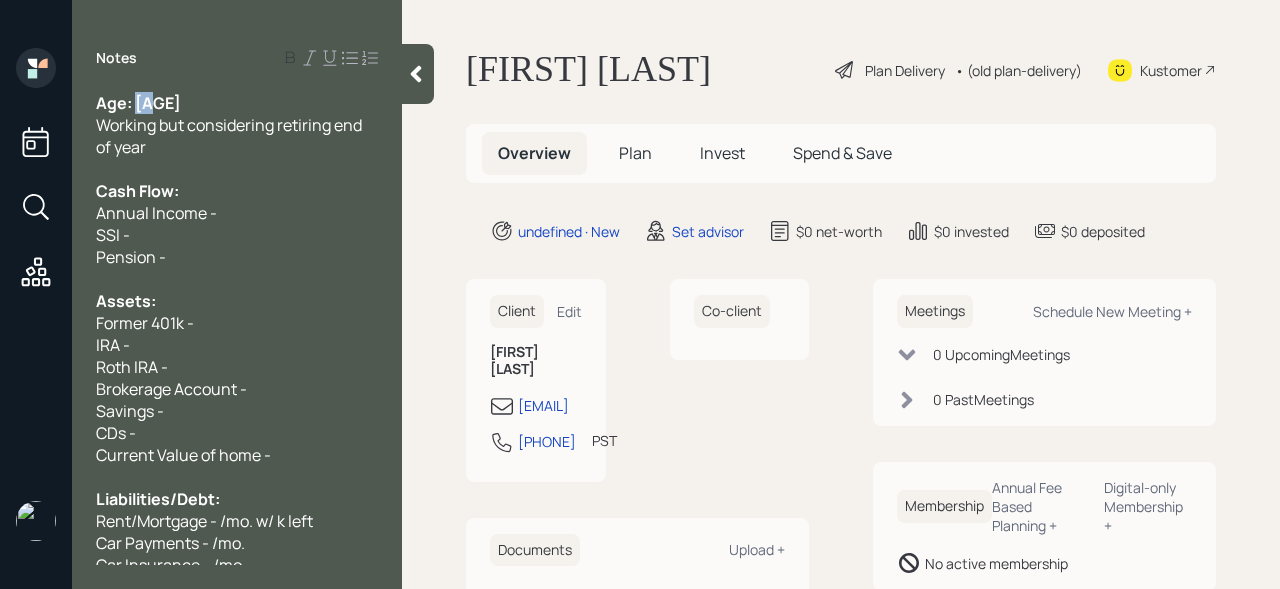 drag, startPoint x: 160, startPoint y: 107, endPoint x: 137, endPoint y: 107, distance: 23 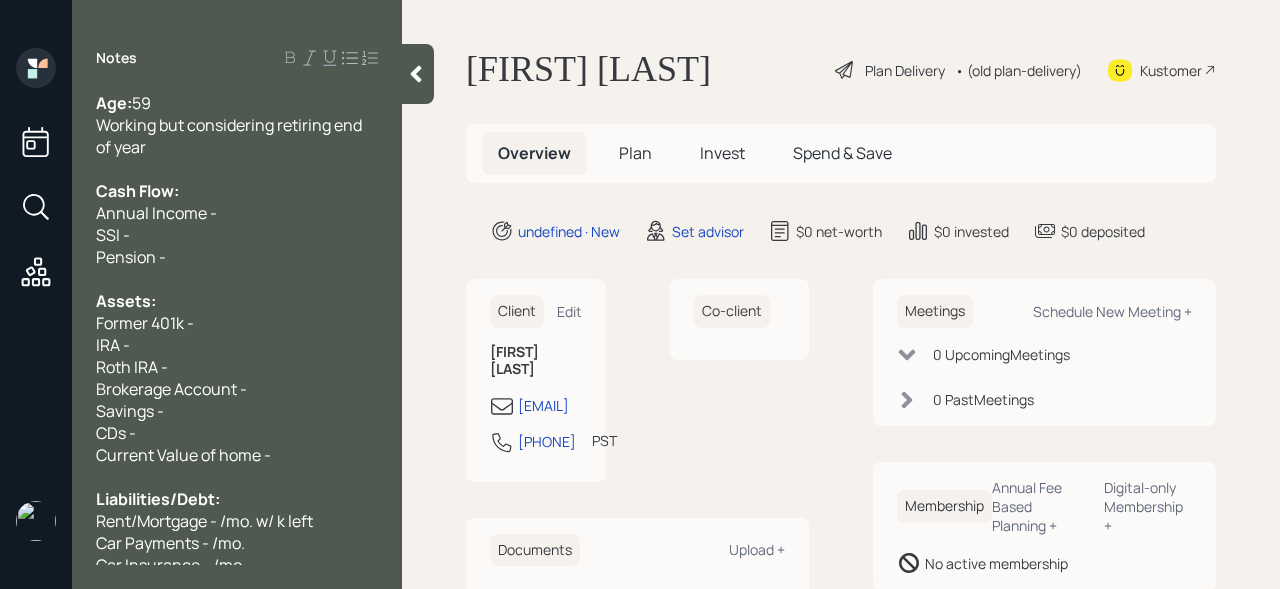 click on "SSI -" at bounding box center [237, 103] 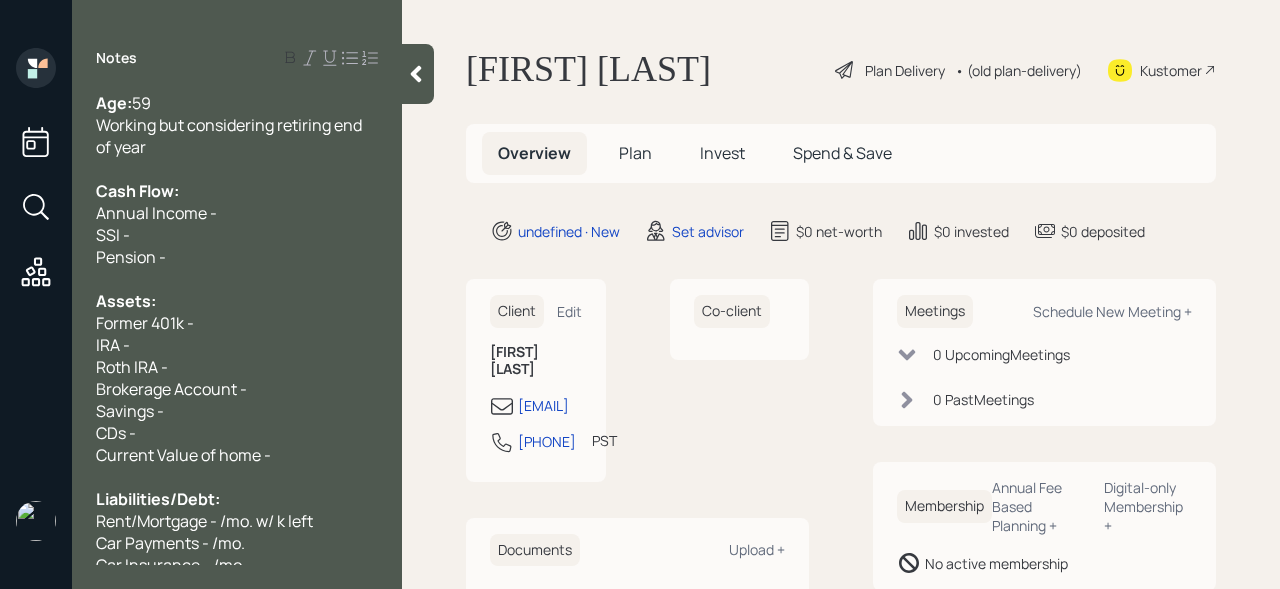 click on "Former 401k -" at bounding box center [237, 103] 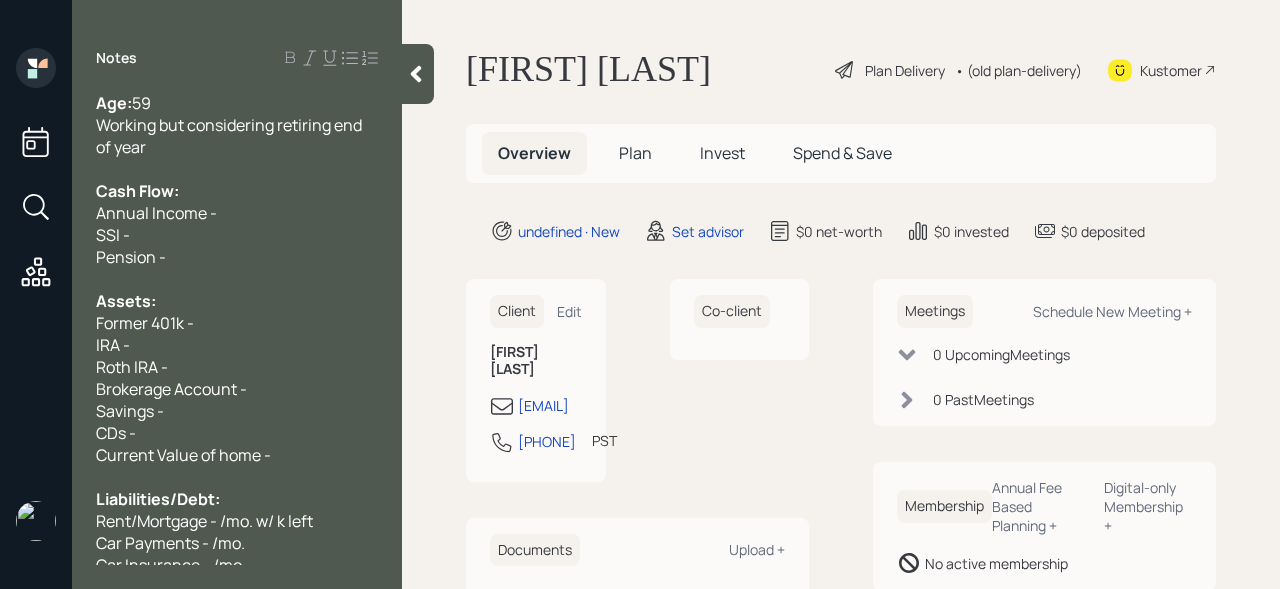 click on "Roth IRA -" at bounding box center (237, 103) 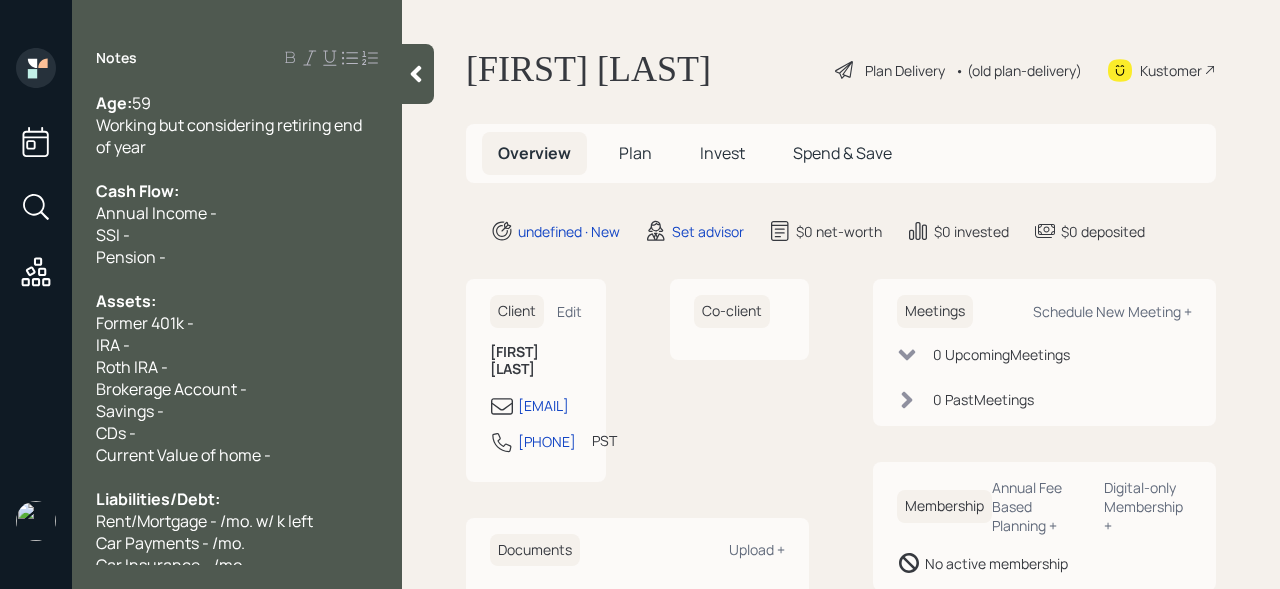 click on "Roth IRA -" at bounding box center (237, 103) 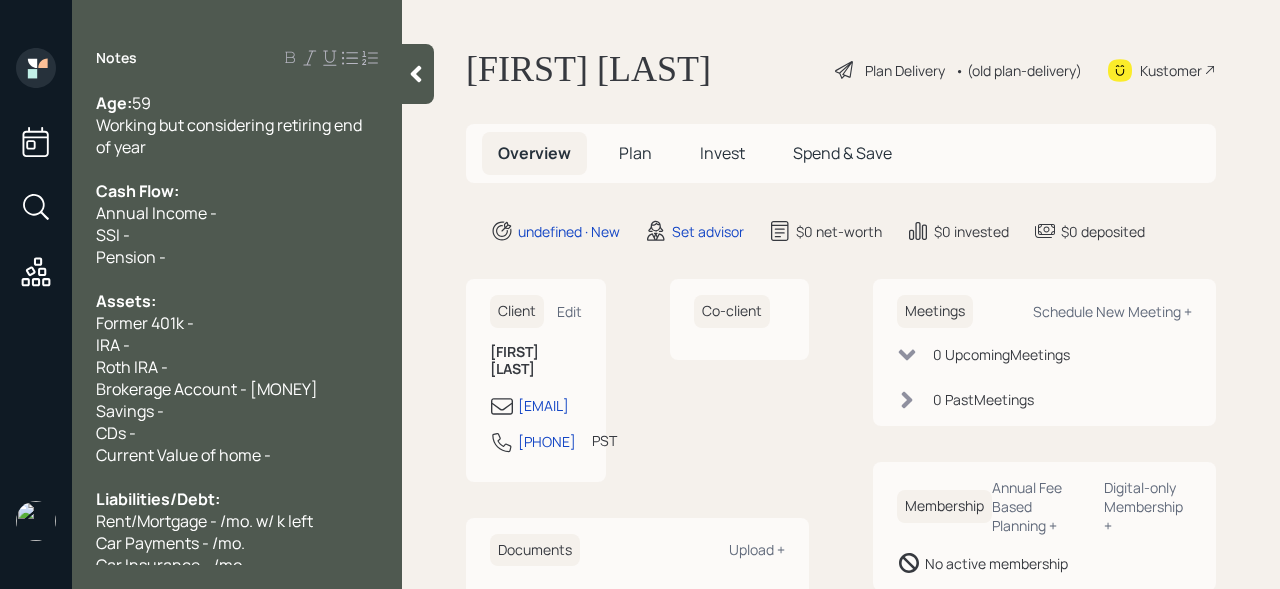 drag, startPoint x: 327, startPoint y: 385, endPoint x: 251, endPoint y: 386, distance: 76.00658 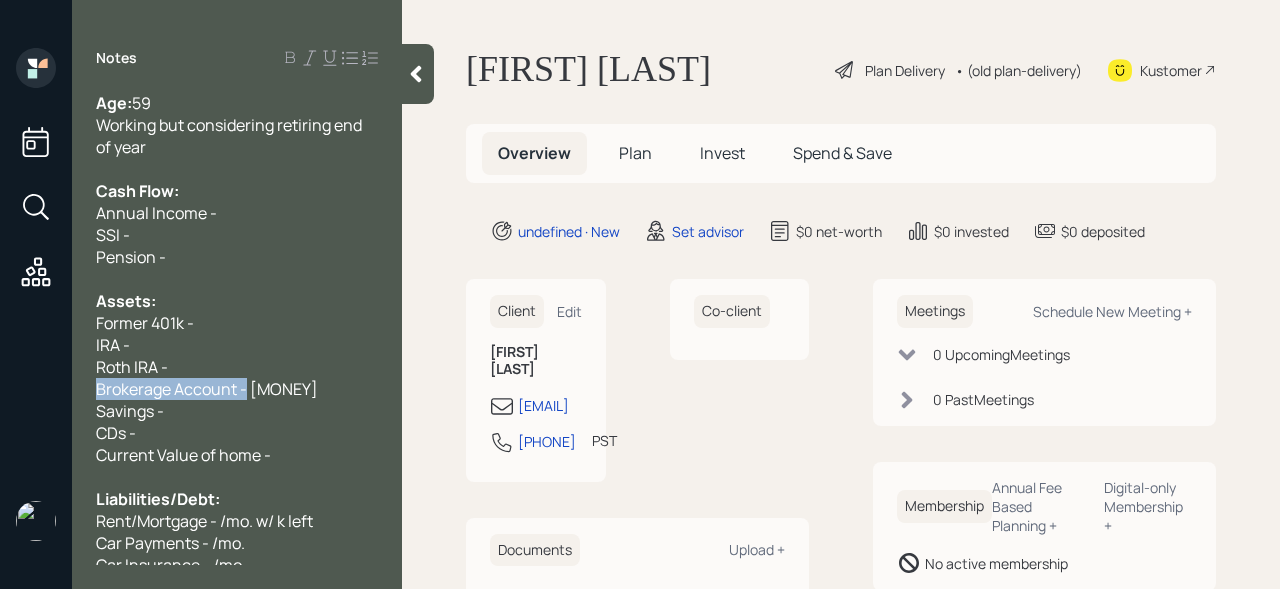 drag, startPoint x: 239, startPoint y: 389, endPoint x: 0, endPoint y: 389, distance: 239 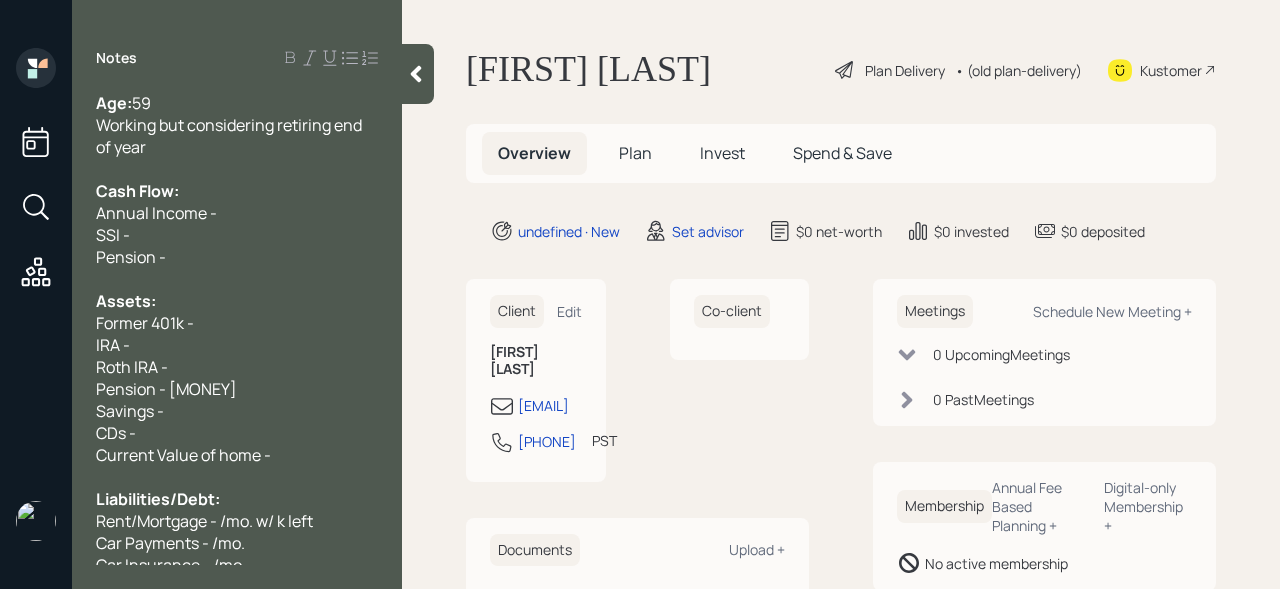 click on "Savings -" at bounding box center (237, 103) 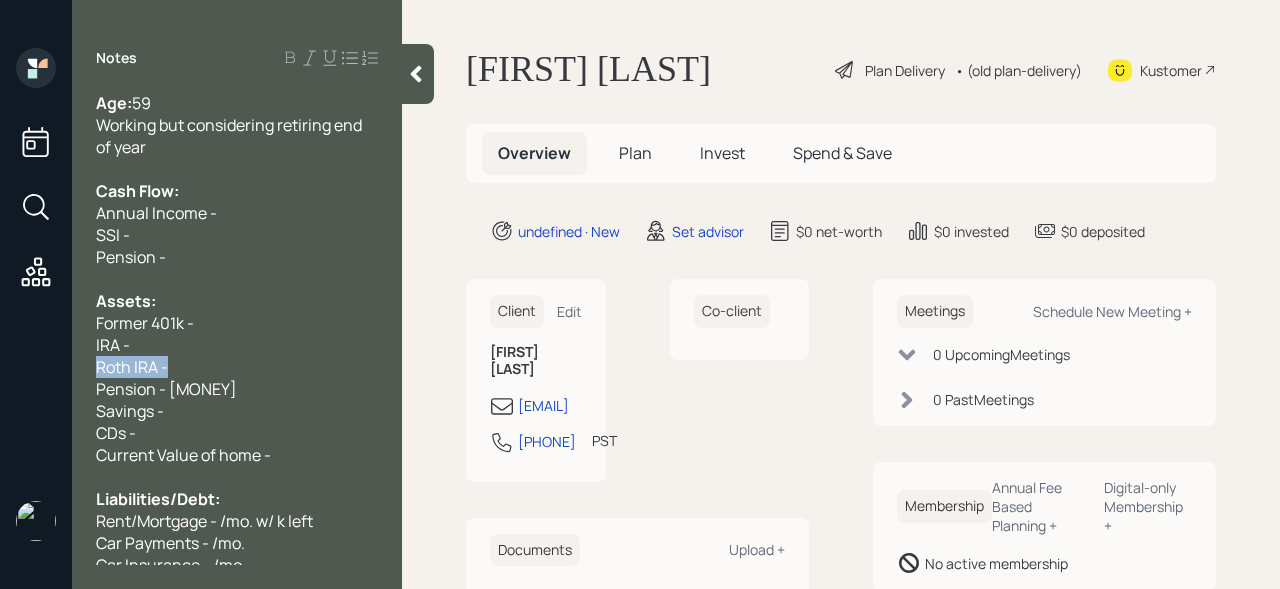 drag, startPoint x: 265, startPoint y: 369, endPoint x: 0, endPoint y: 371, distance: 265.00754 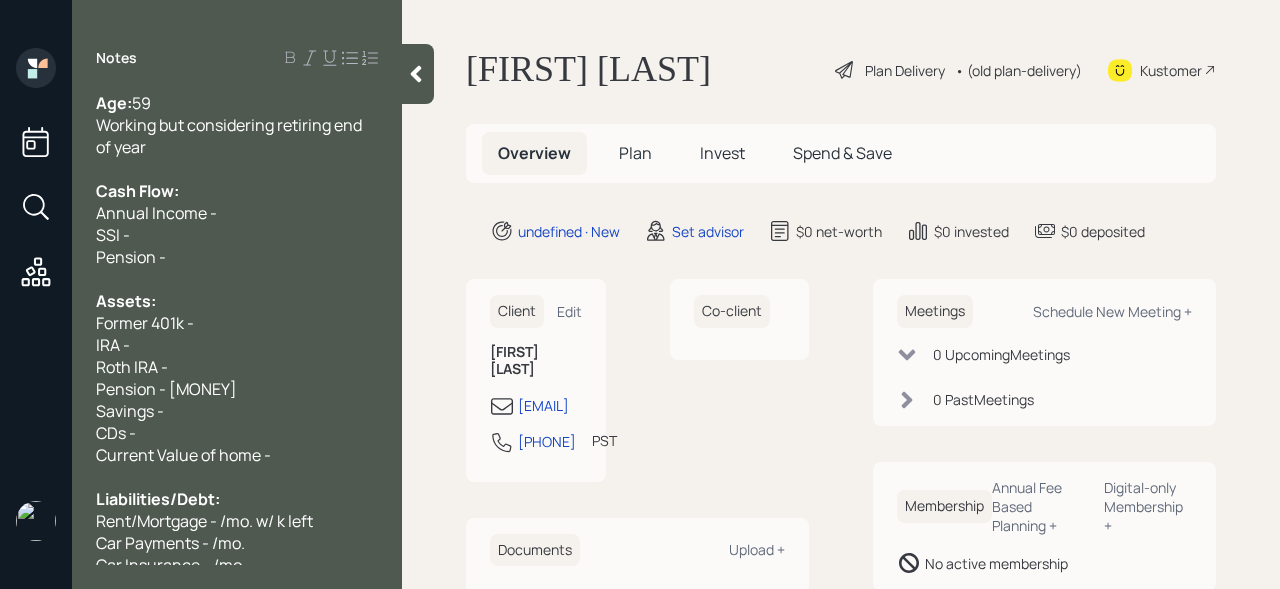 click on "Age: [AGE] Working but considering retiring end of year Cash Flow: Annual Income - SSI - Pension - Assets: Pension - [MONEY] Savings - CDs - Current Value of home - Liabilities/Debt: Rent/Mortgage - /mo. w/ k left Car Payments - /mo. Car Insurance - /mo. Credit Cards, Personal/Student Loans - /mo." at bounding box center (237, 328) 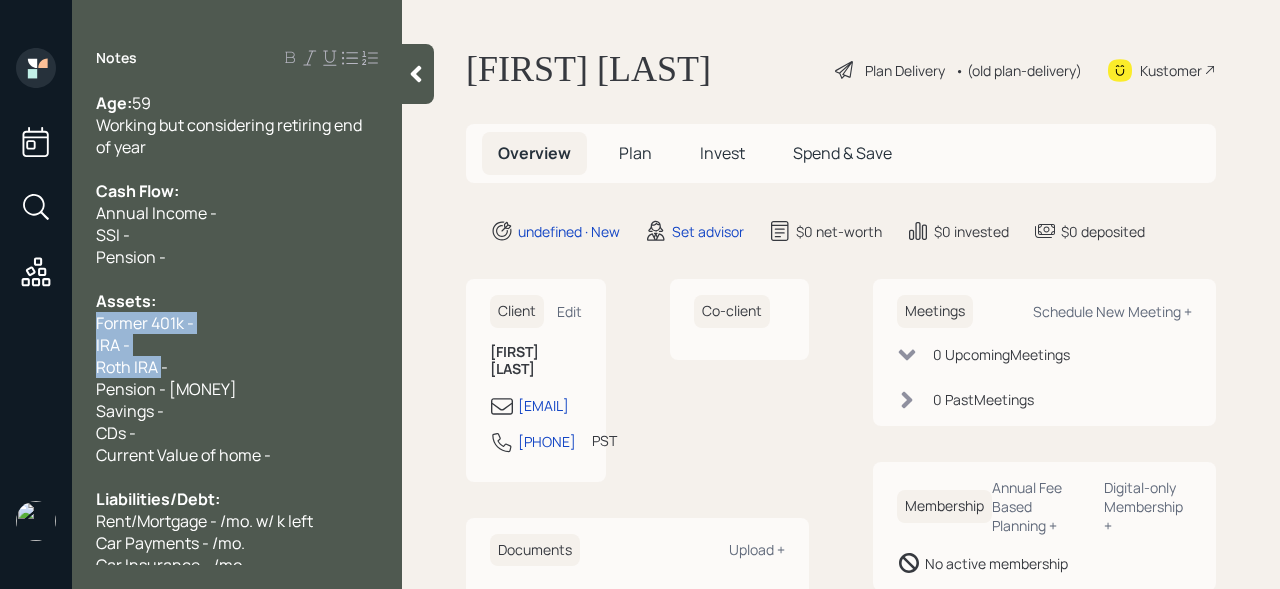drag, startPoint x: 164, startPoint y: 365, endPoint x: 94, endPoint y: 326, distance: 80.13114 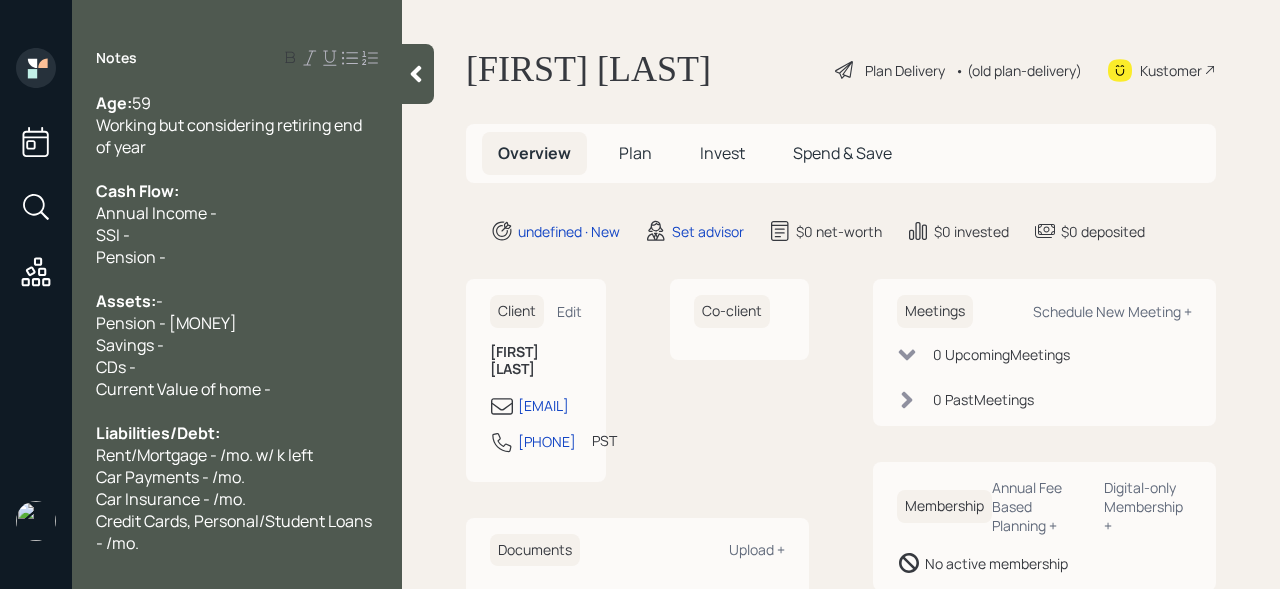 click on "Assets: -" at bounding box center (237, 103) 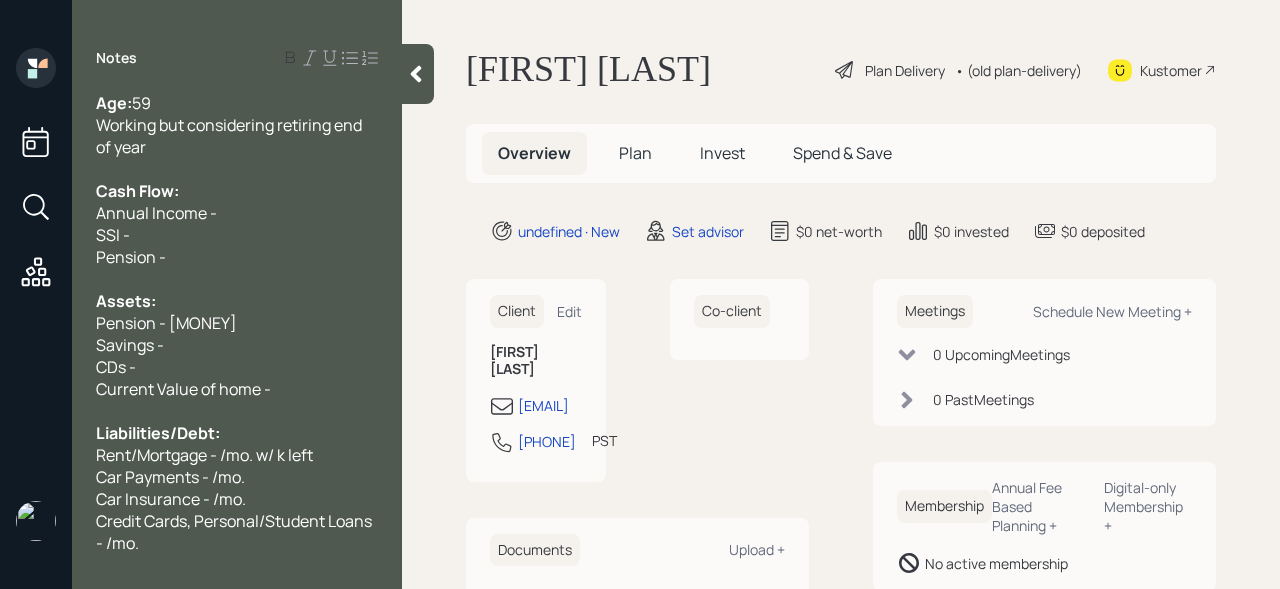 click on "Savings -" at bounding box center (237, 103) 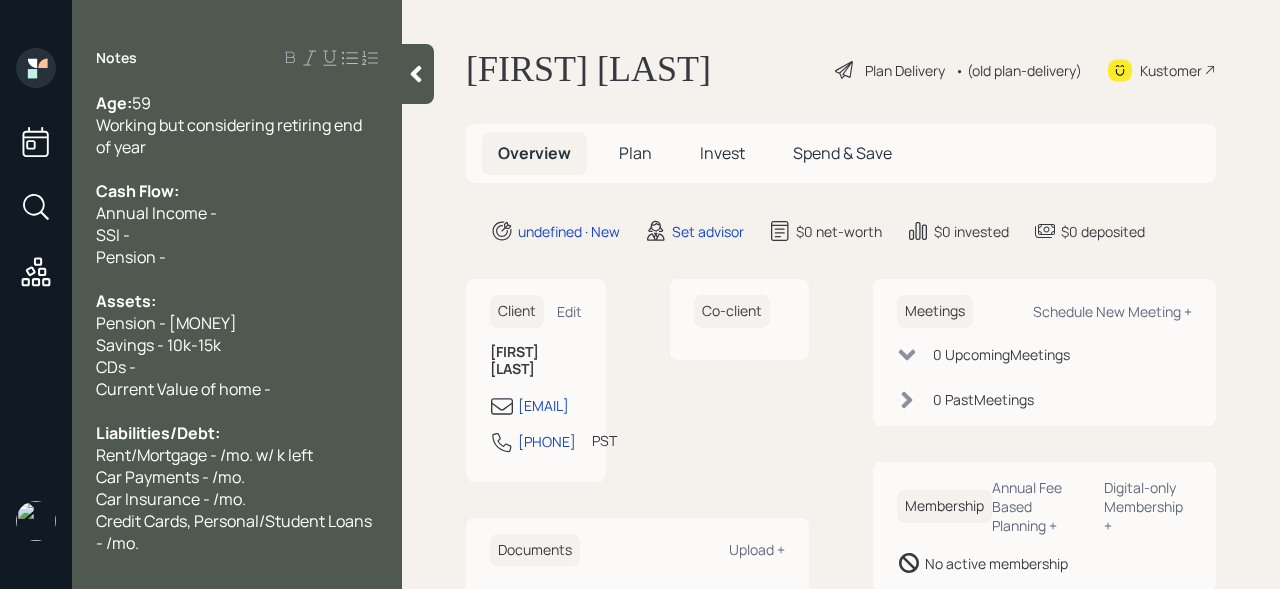 click on "CDs -" at bounding box center (237, 103) 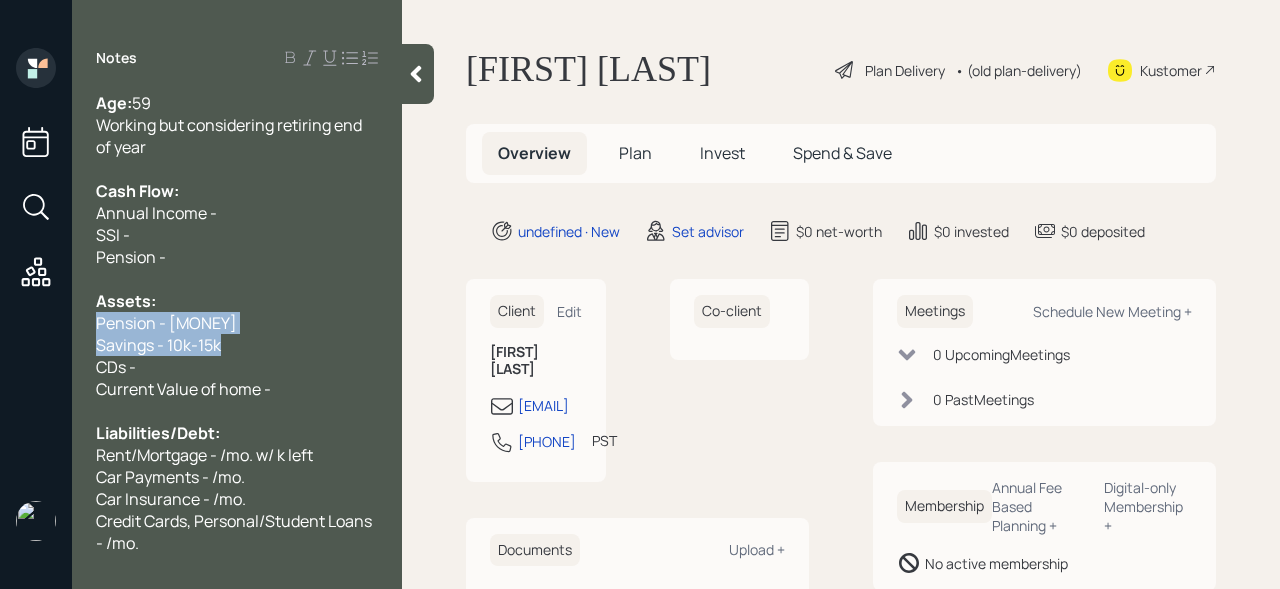 drag, startPoint x: 252, startPoint y: 340, endPoint x: 67, endPoint y: 312, distance: 187.10692 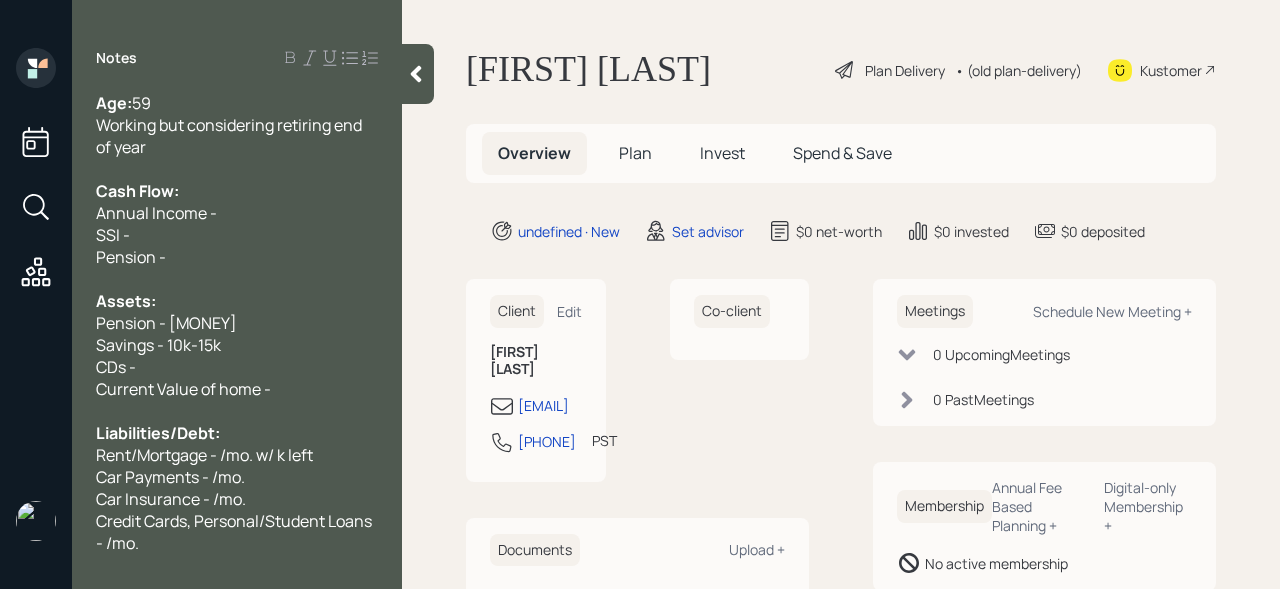 click on "Savings - 10k-15k" at bounding box center (114, 103) 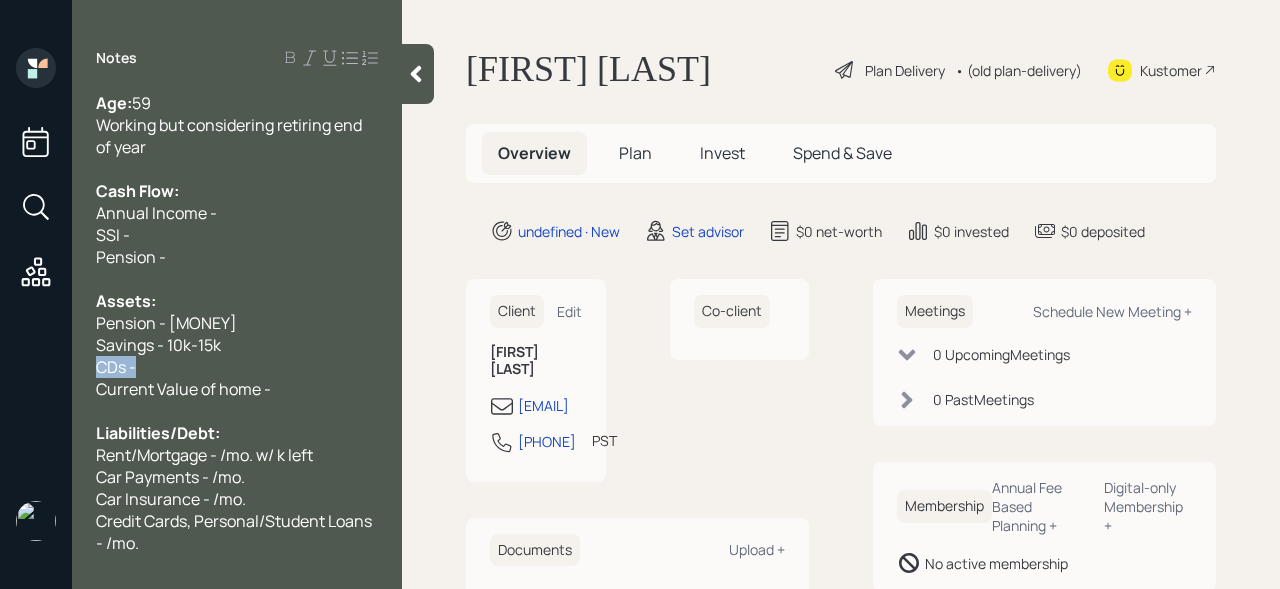 drag, startPoint x: 156, startPoint y: 362, endPoint x: 28, endPoint y: 362, distance: 128 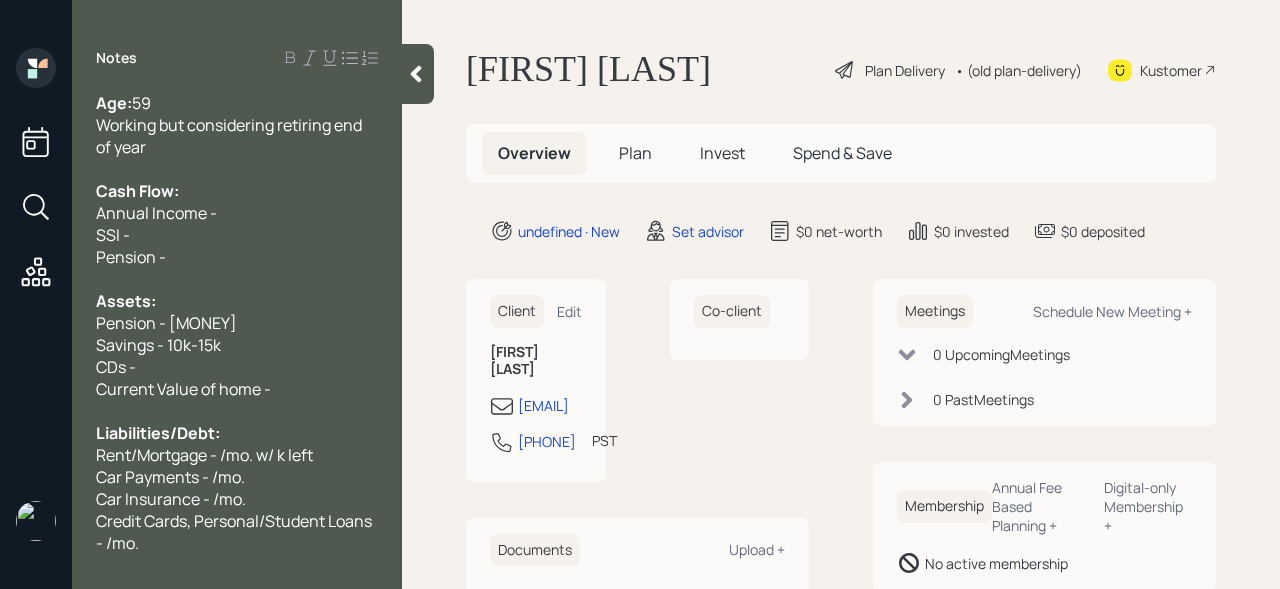 click on "Assets:" at bounding box center [237, 103] 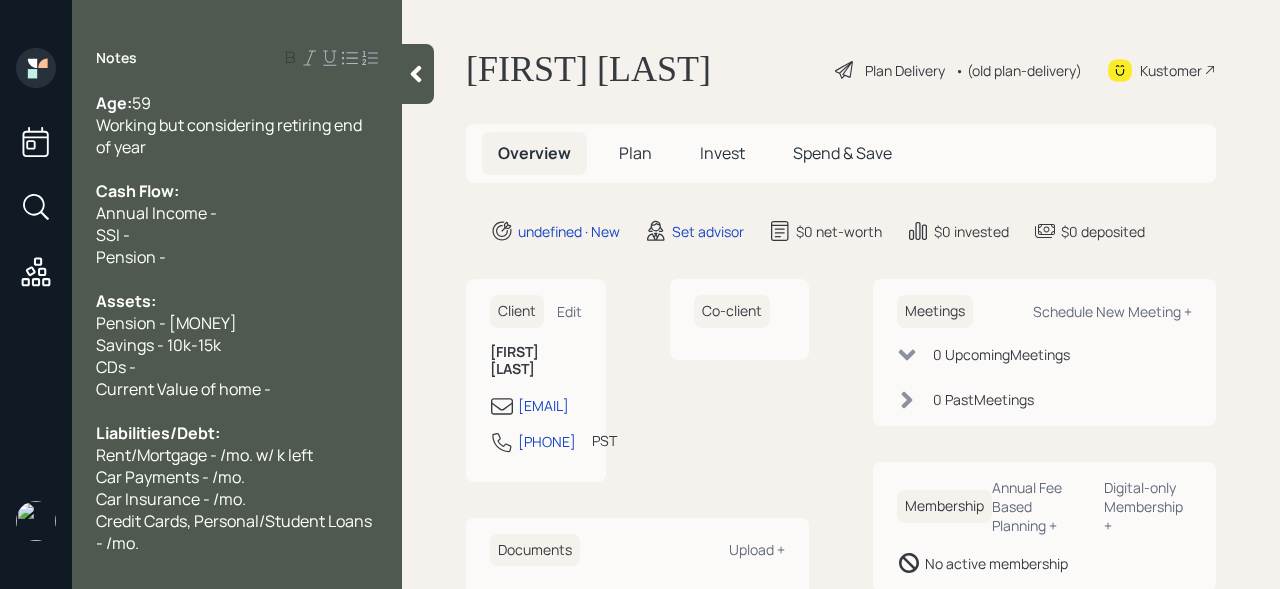 drag, startPoint x: 257, startPoint y: 306, endPoint x: 240, endPoint y: 306, distance: 17 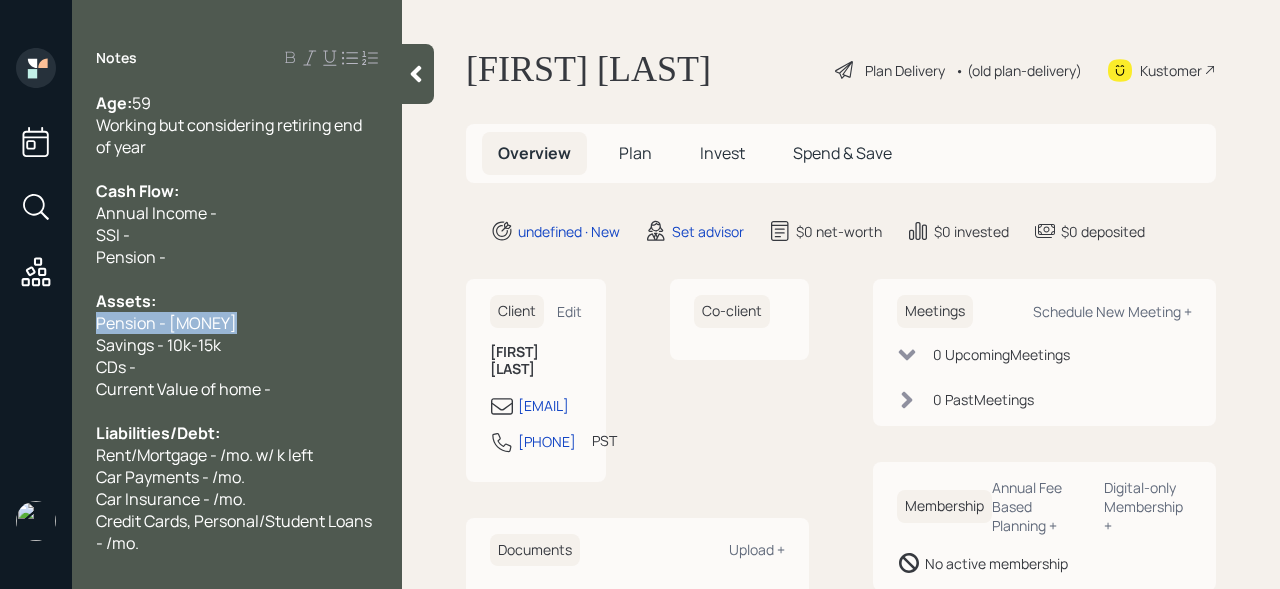 drag, startPoint x: 266, startPoint y: 326, endPoint x: 0, endPoint y: 326, distance: 266 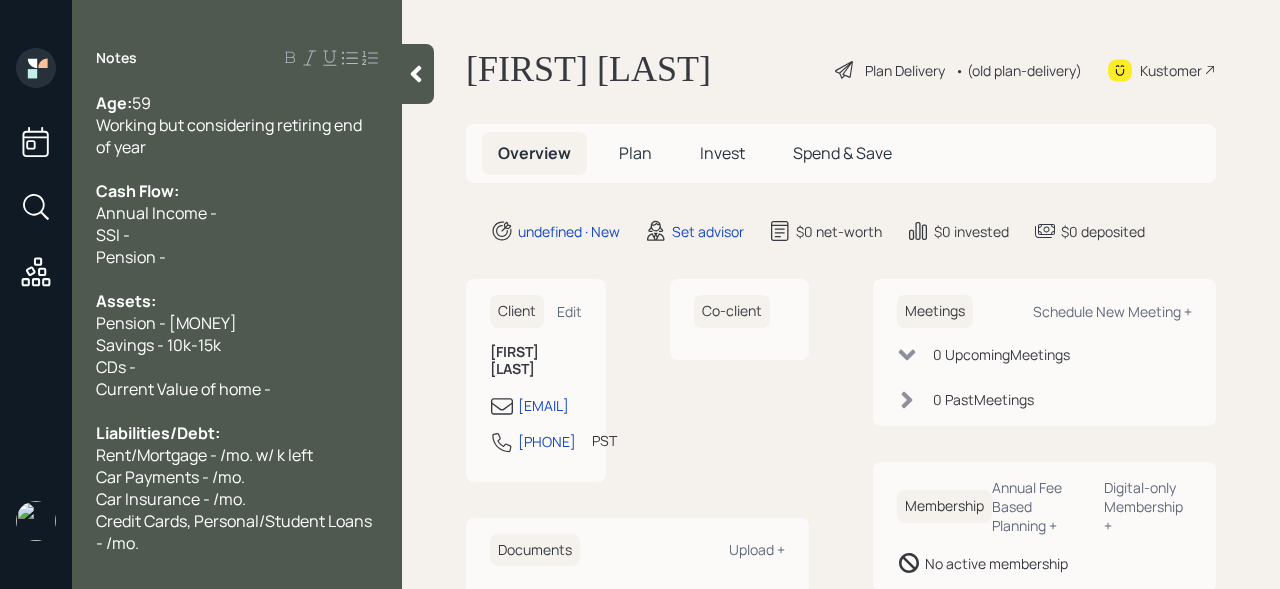 click on "Annual Income -" at bounding box center (114, 103) 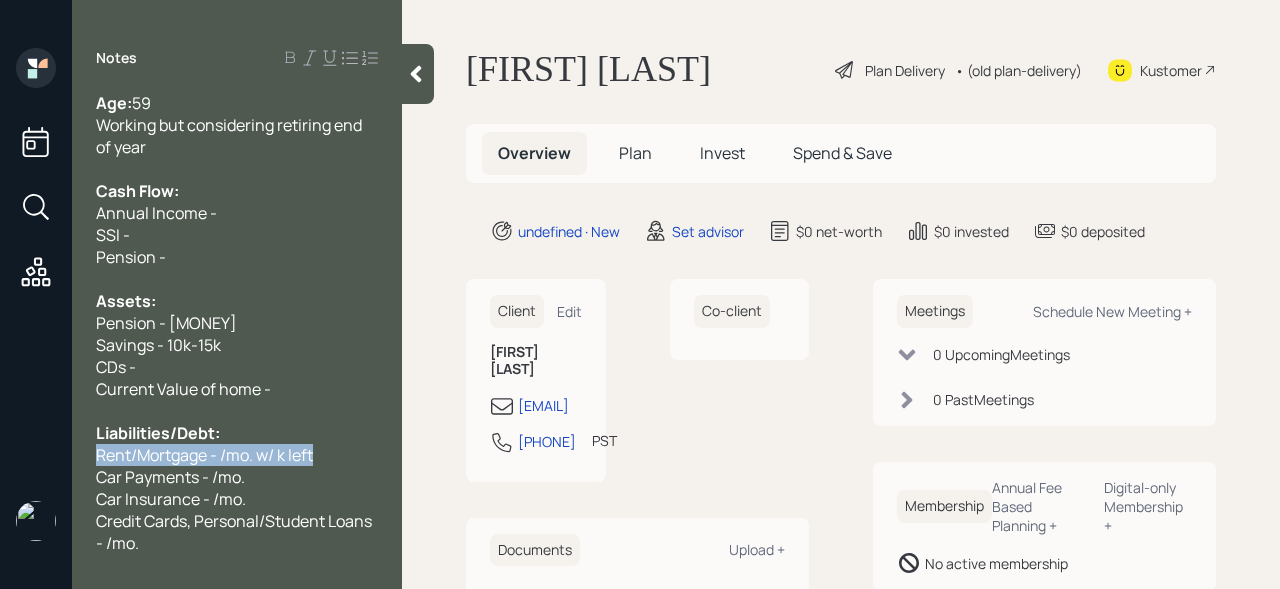 drag, startPoint x: 343, startPoint y: 456, endPoint x: 46, endPoint y: 456, distance: 297 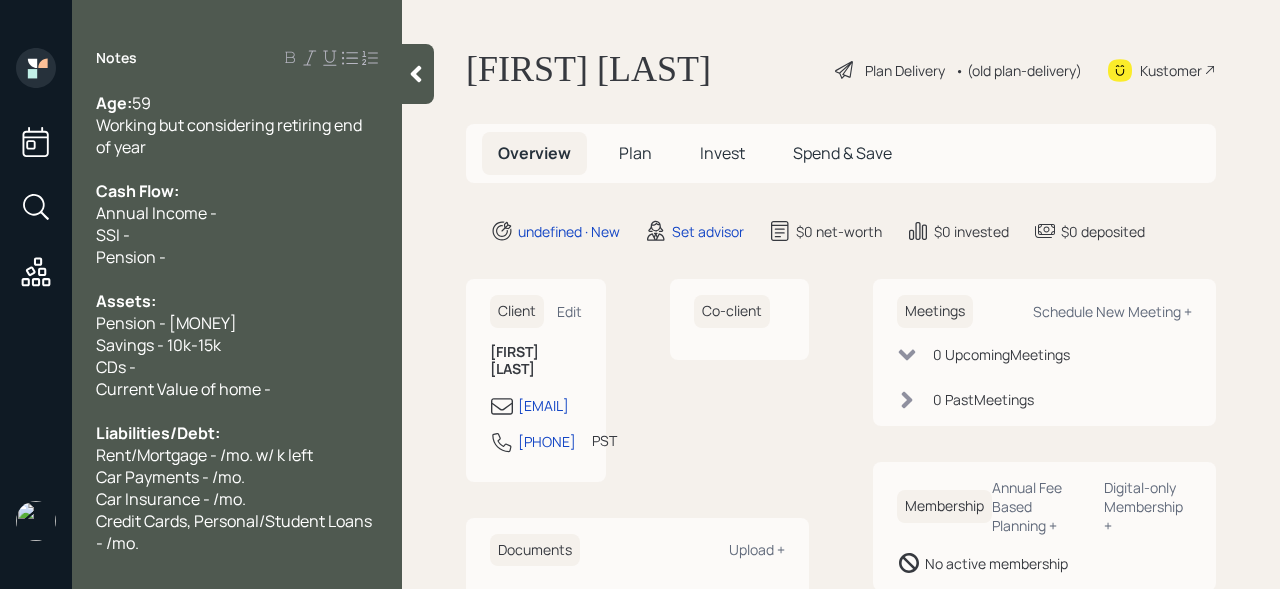 click on "Rent/Mortgage - /mo. w/ k left" at bounding box center (114, 103) 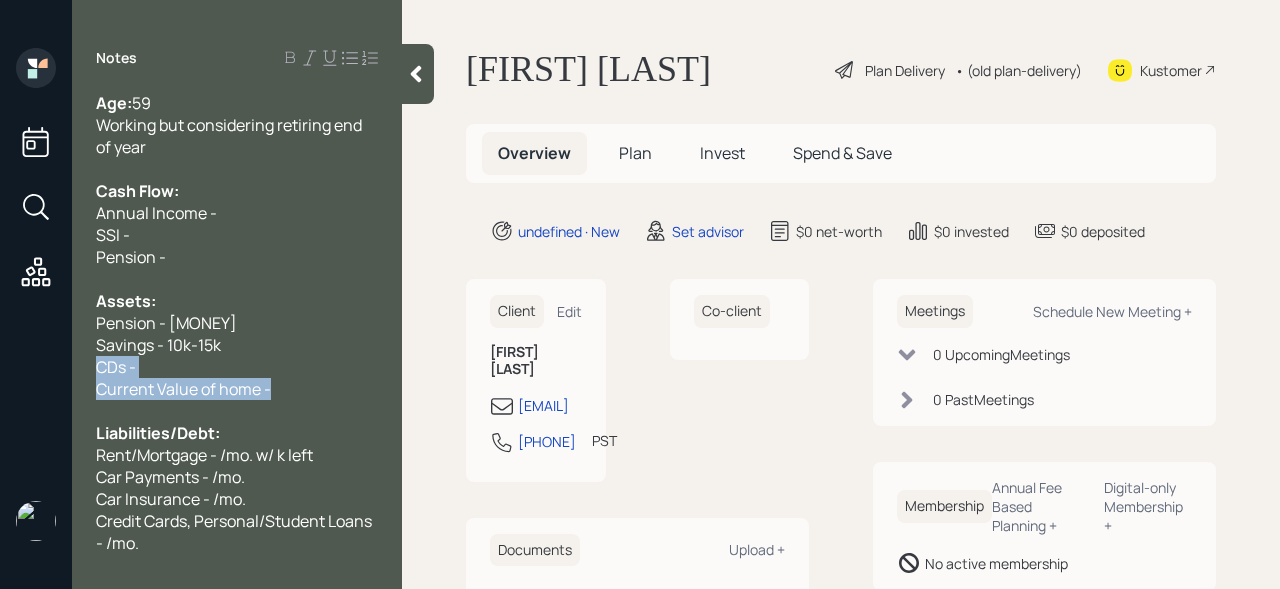 drag, startPoint x: 294, startPoint y: 395, endPoint x: 68, endPoint y: 364, distance: 228.1162 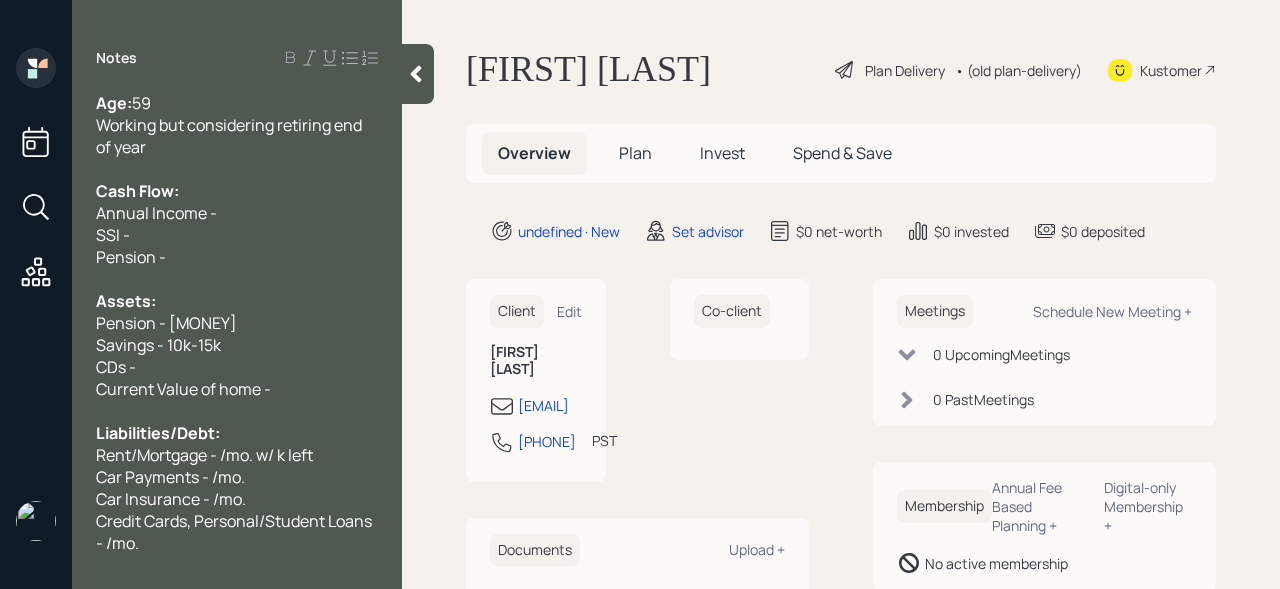 click on "Current Value of home -" at bounding box center [114, 103] 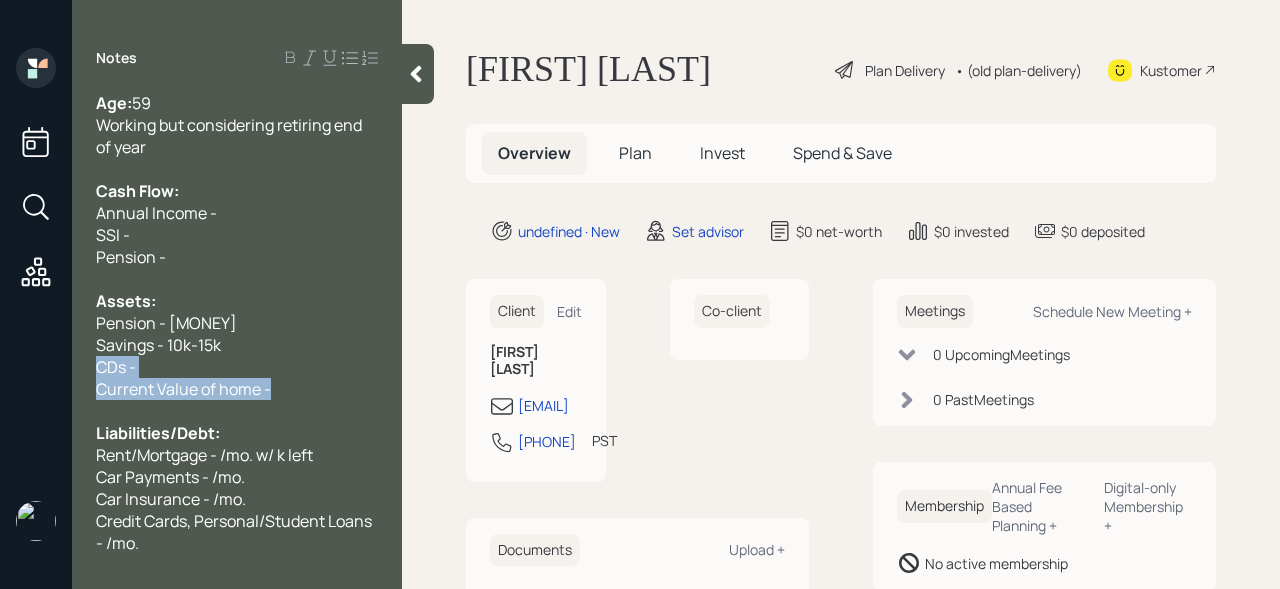 drag, startPoint x: 322, startPoint y: 398, endPoint x: 79, endPoint y: 363, distance: 245.50764 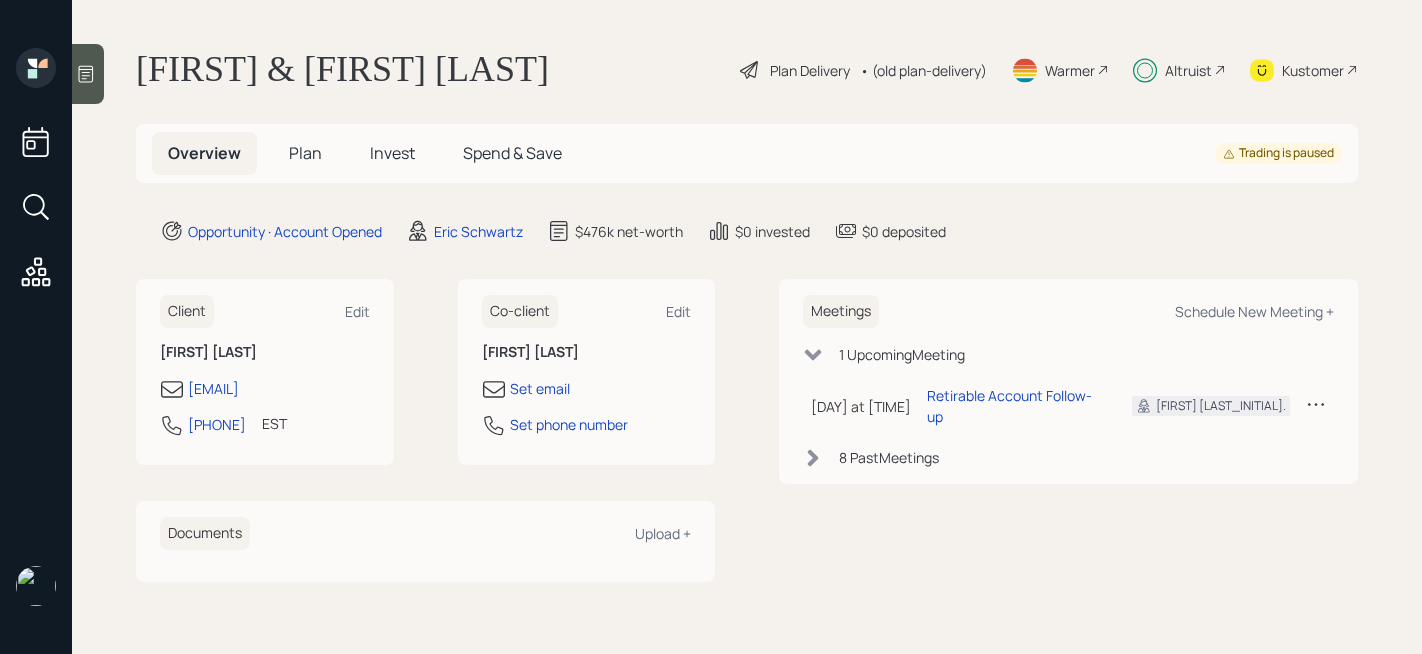 scroll, scrollTop: 0, scrollLeft: 0, axis: both 